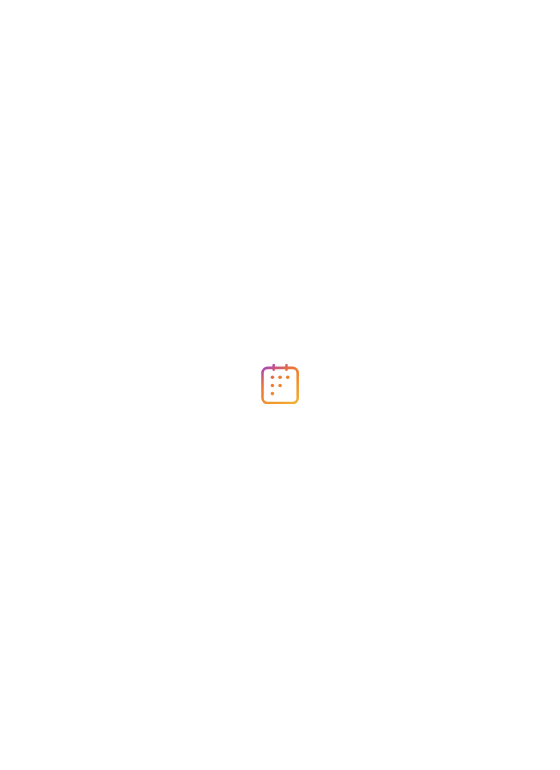 scroll, scrollTop: 0, scrollLeft: 0, axis: both 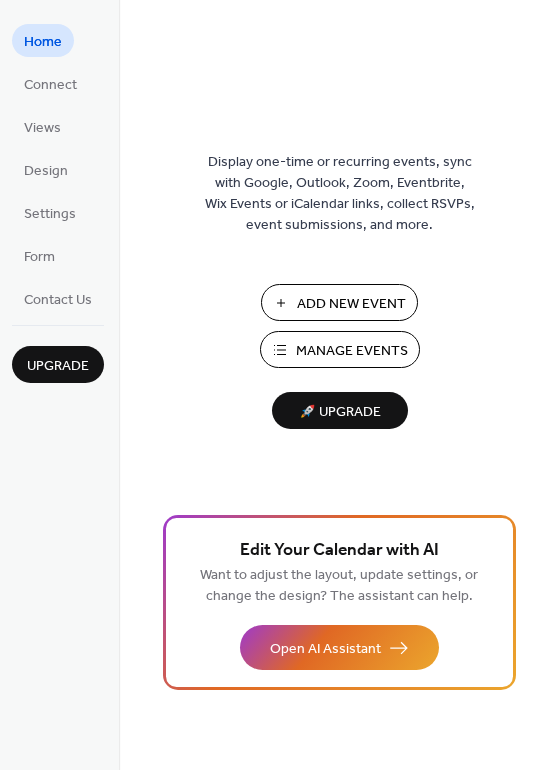 click on "Manage Events" at bounding box center [352, 351] 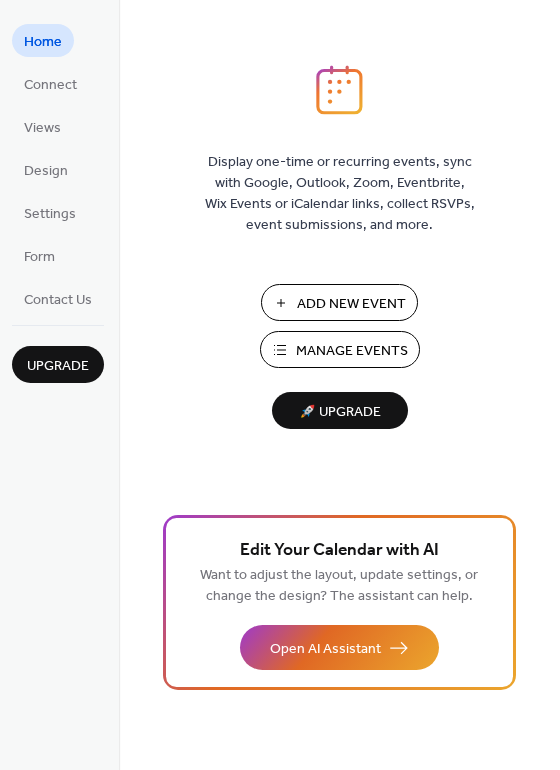 click on "Manage Events" at bounding box center [352, 351] 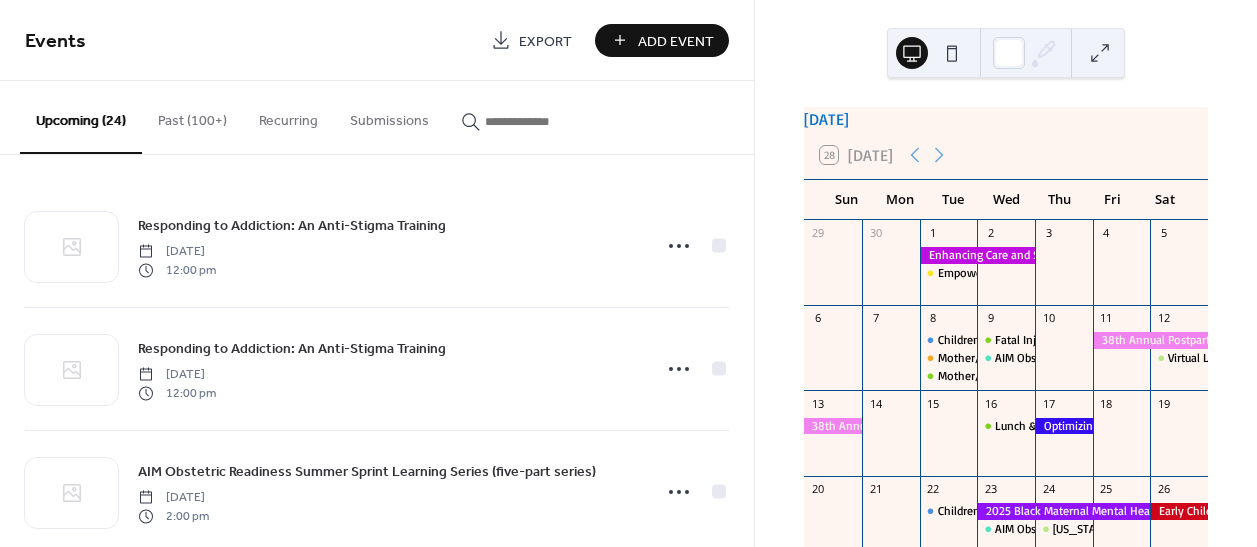 scroll, scrollTop: 0, scrollLeft: 0, axis: both 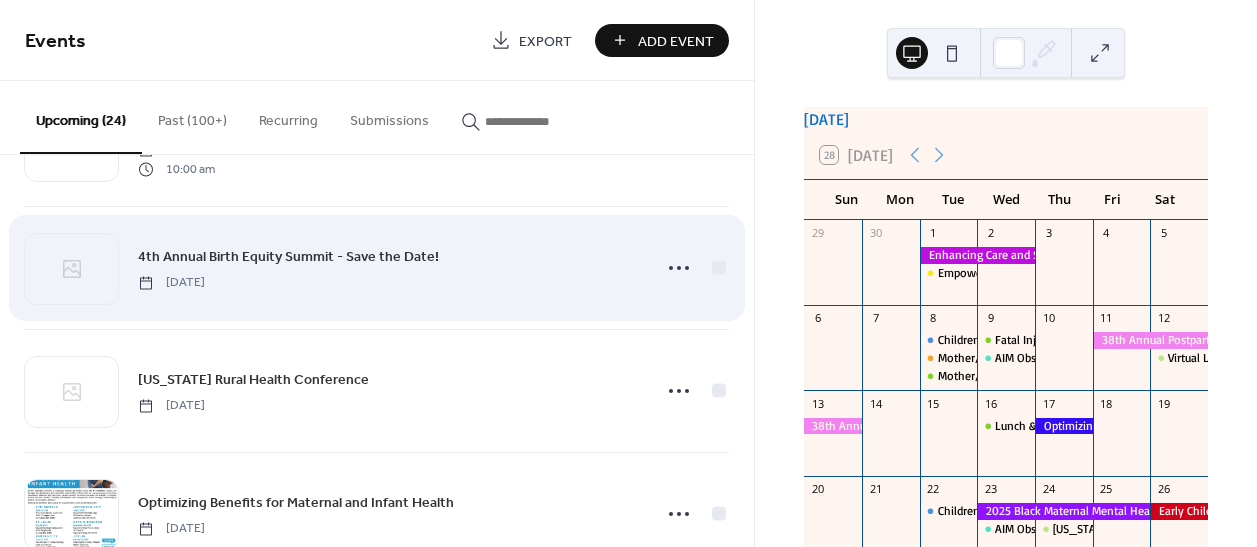 click on "4th Annual Birth Equity Summit - Save the Date!" at bounding box center [288, 257] 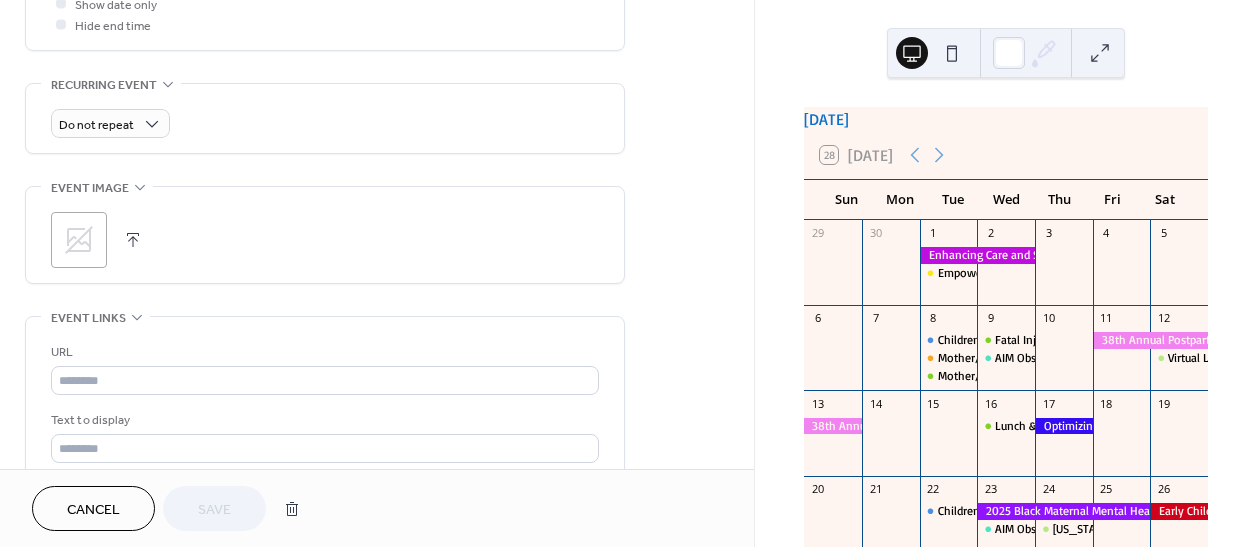scroll, scrollTop: 909, scrollLeft: 0, axis: vertical 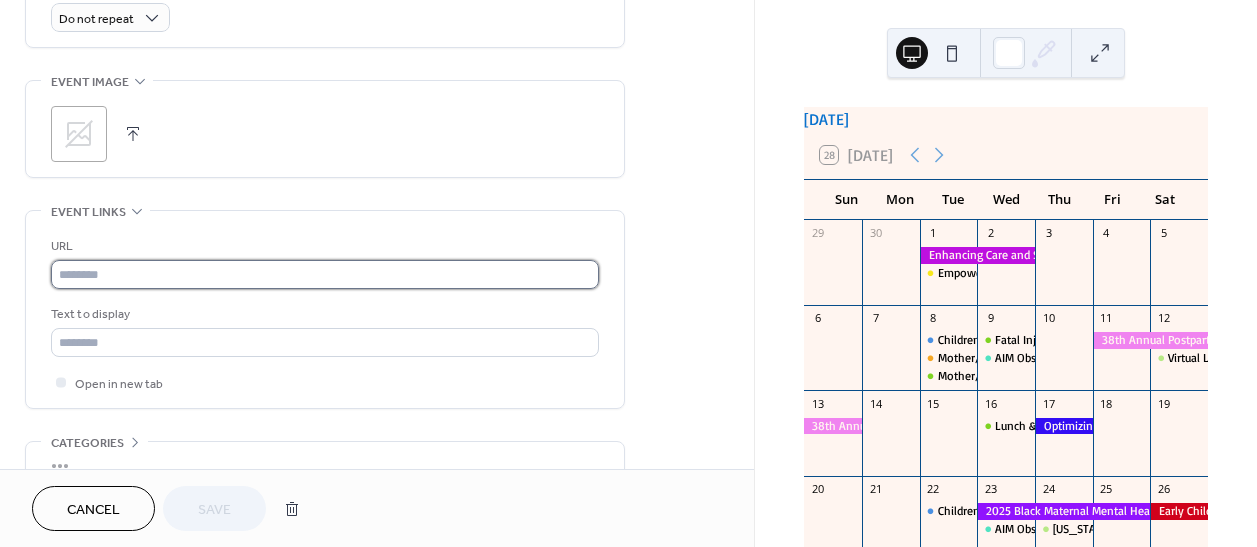 click at bounding box center [325, 274] 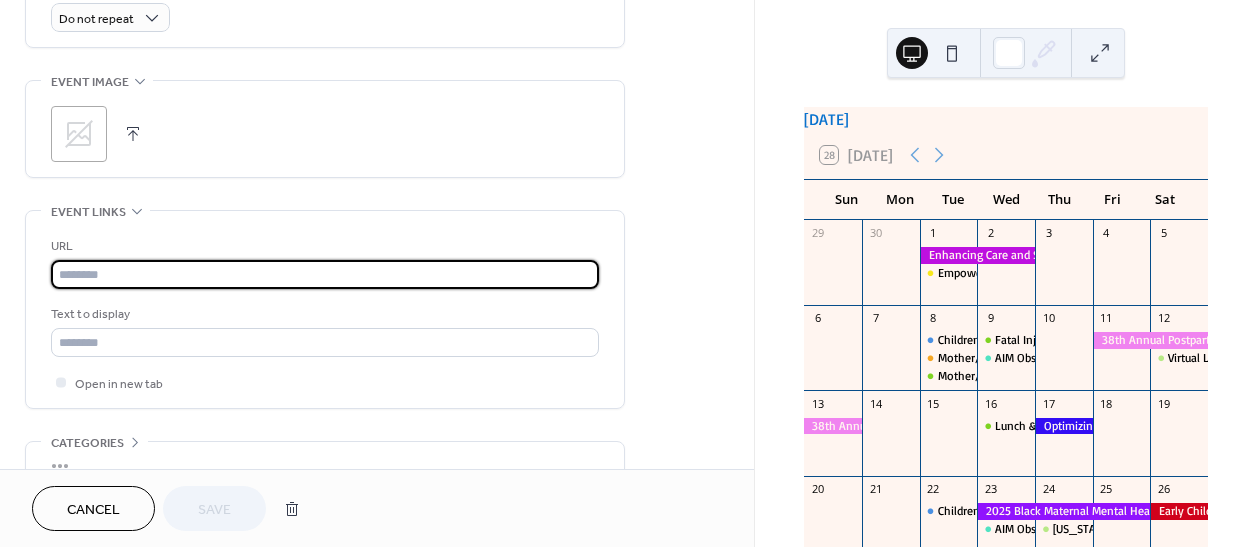 paste on "**********" 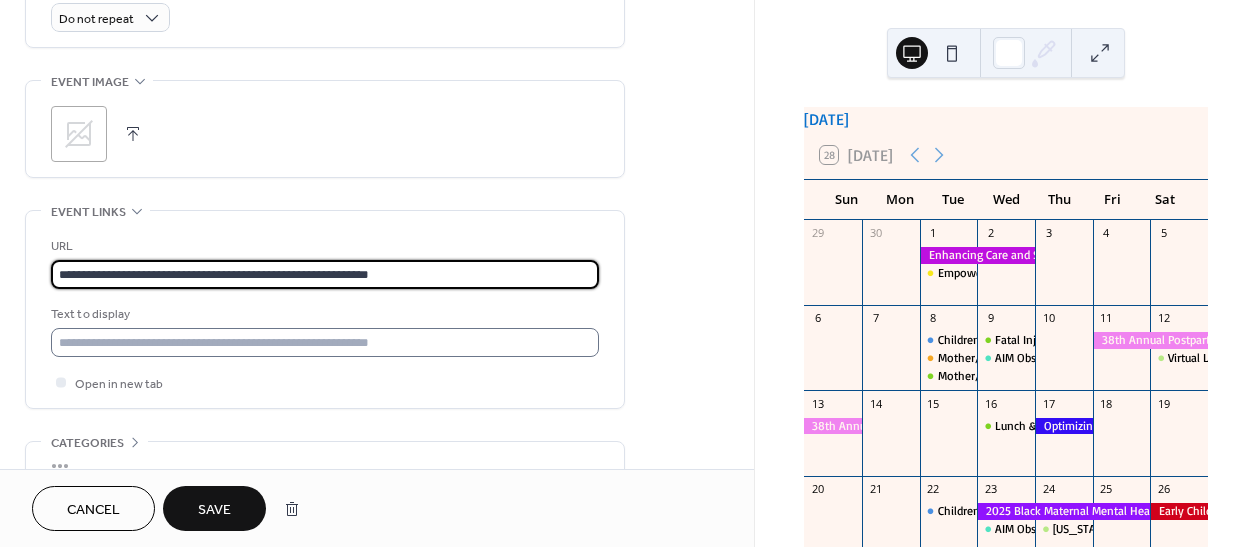 type on "**********" 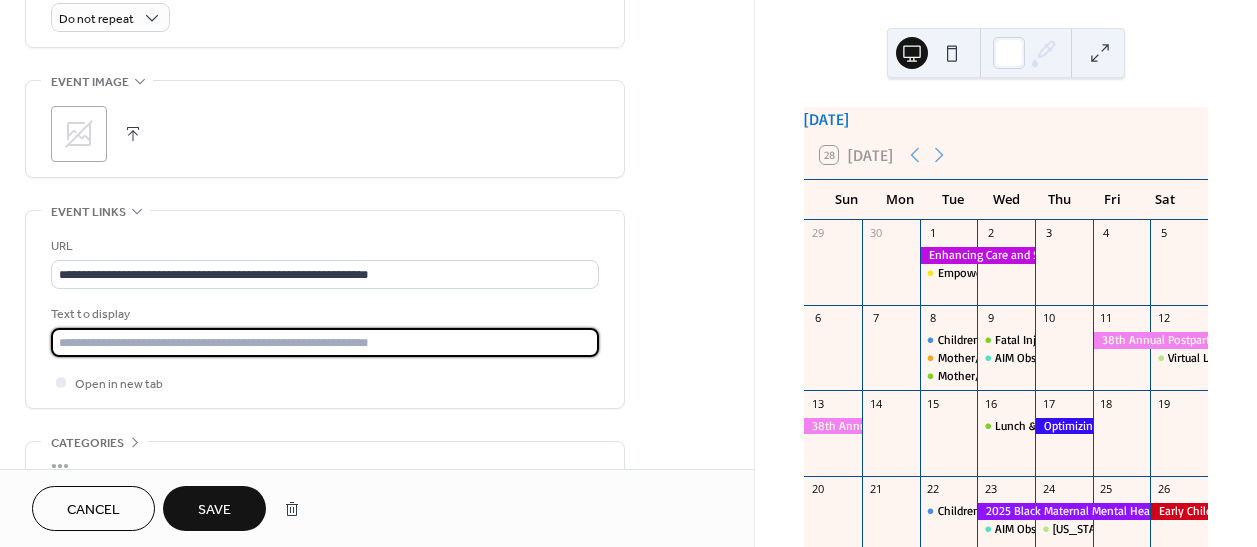 click at bounding box center (325, 342) 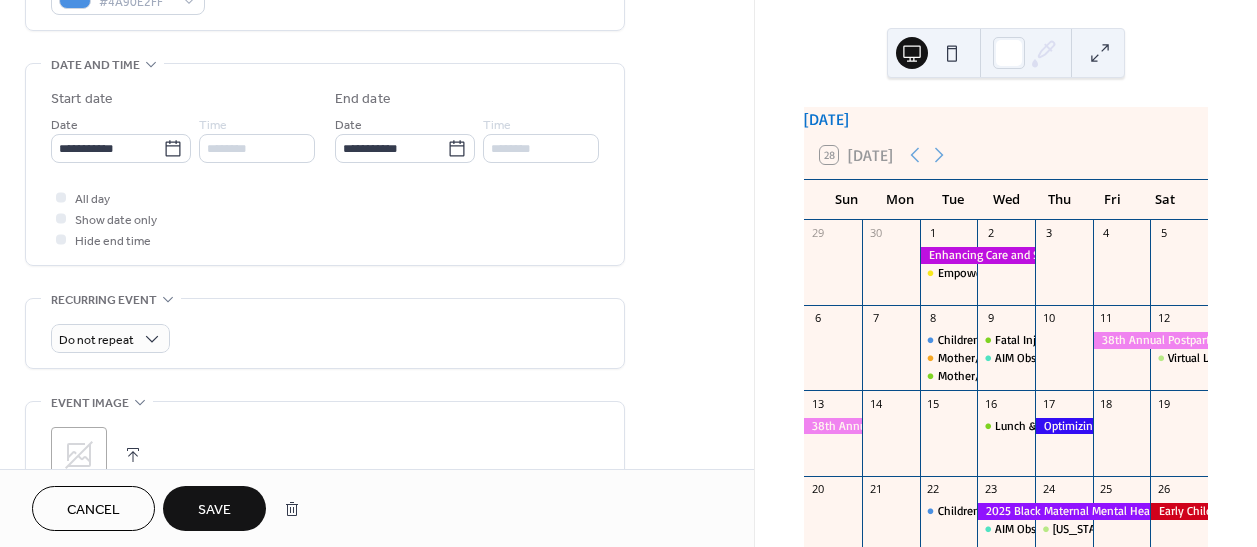 scroll, scrollTop: 90, scrollLeft: 0, axis: vertical 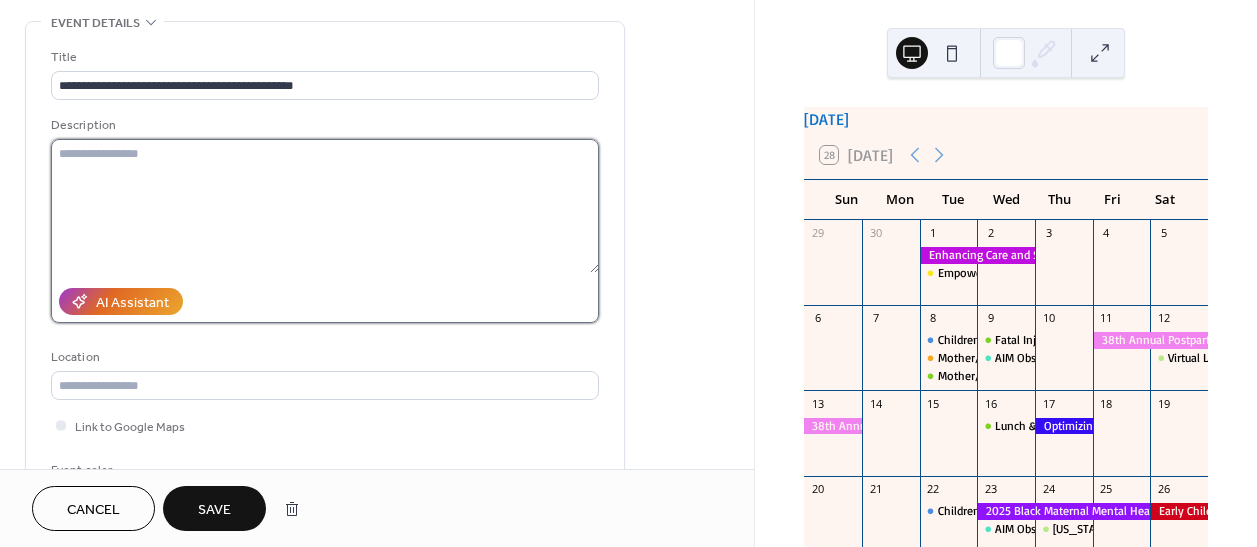 click at bounding box center [325, 206] 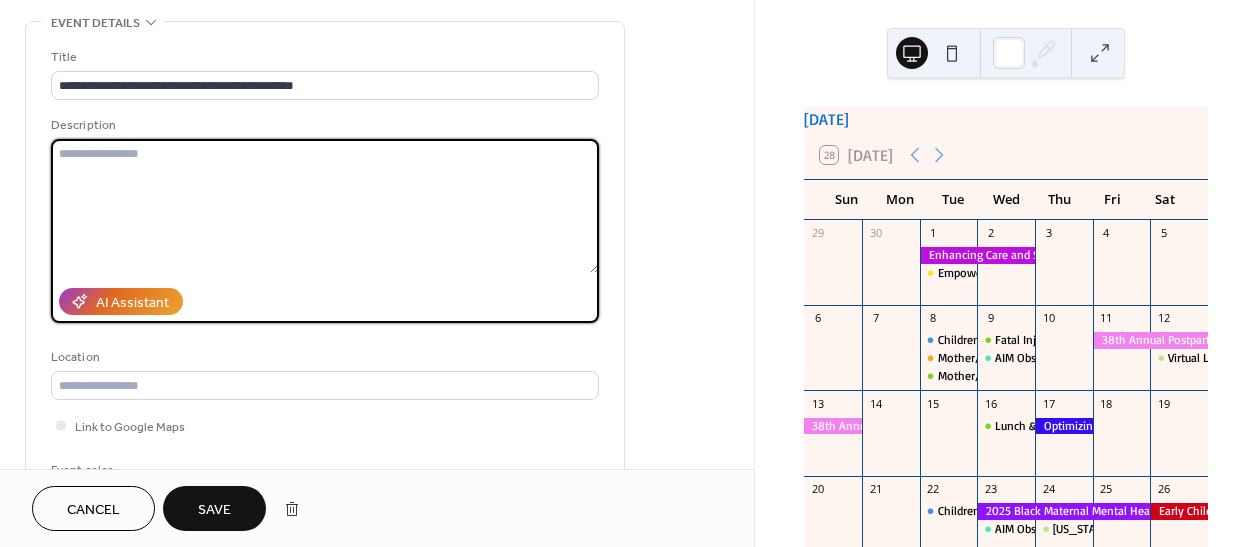 paste on "**********" 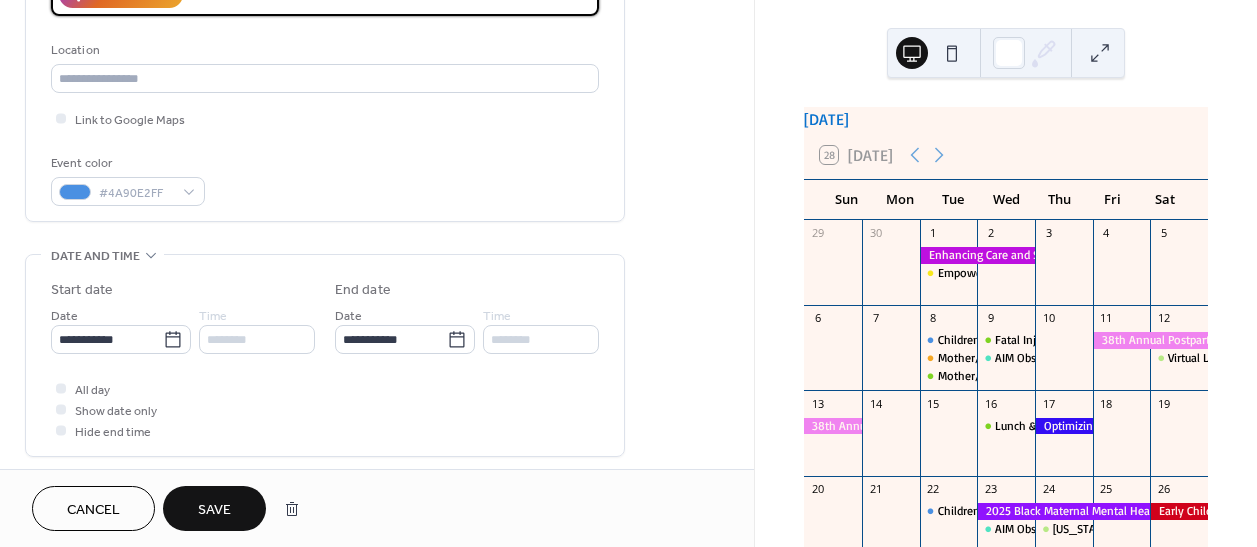 scroll, scrollTop: 454, scrollLeft: 0, axis: vertical 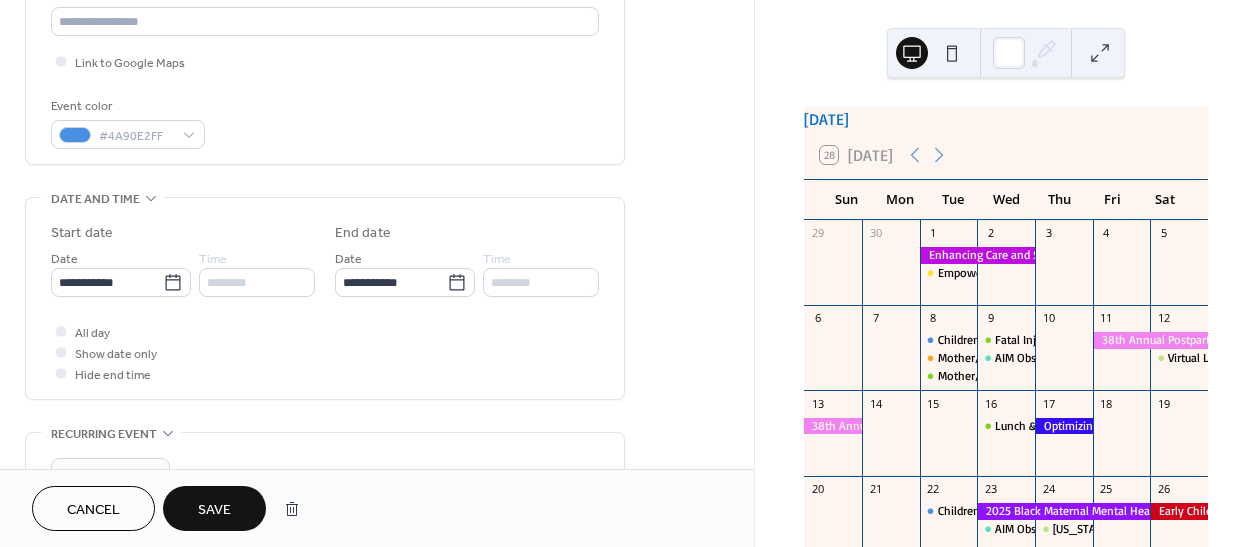 type on "**********" 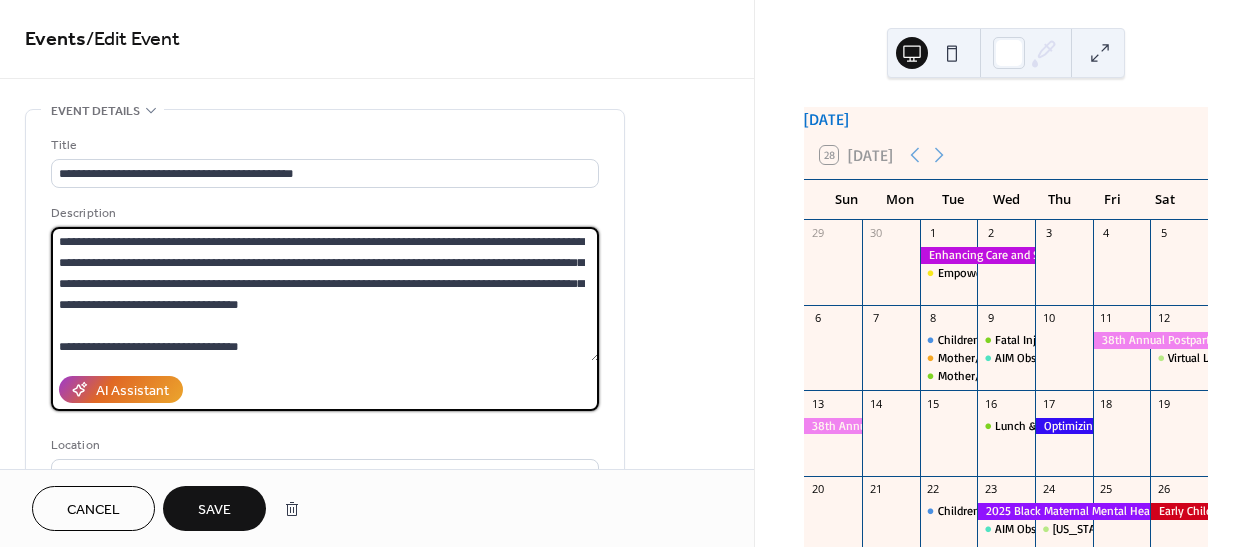 scroll, scrollTop: 0, scrollLeft: 0, axis: both 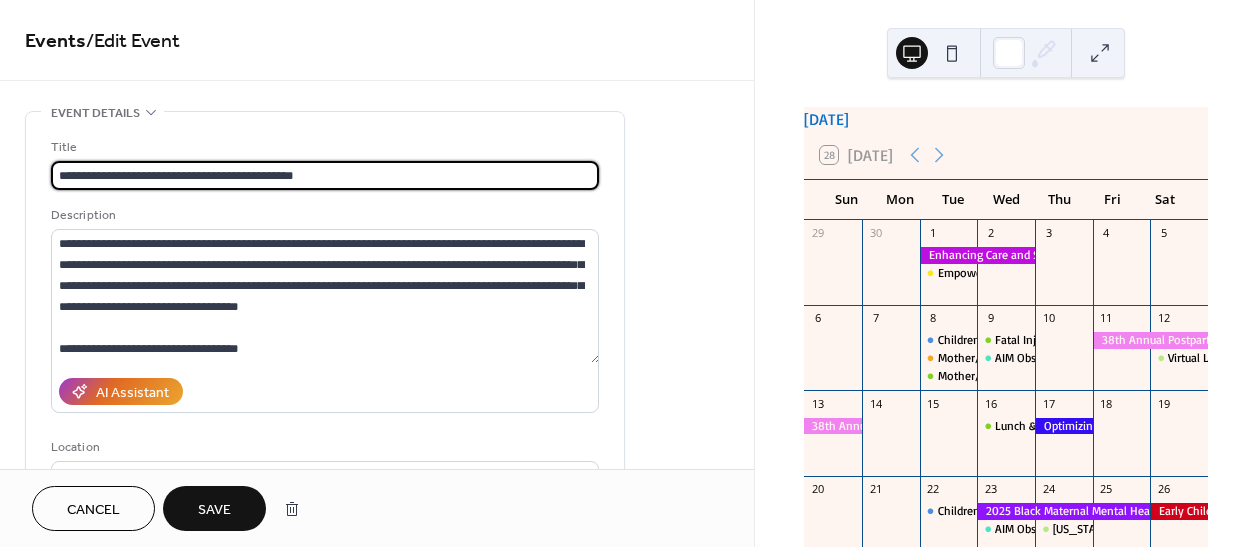 drag, startPoint x: 345, startPoint y: 172, endPoint x: 42, endPoint y: 169, distance: 303.01486 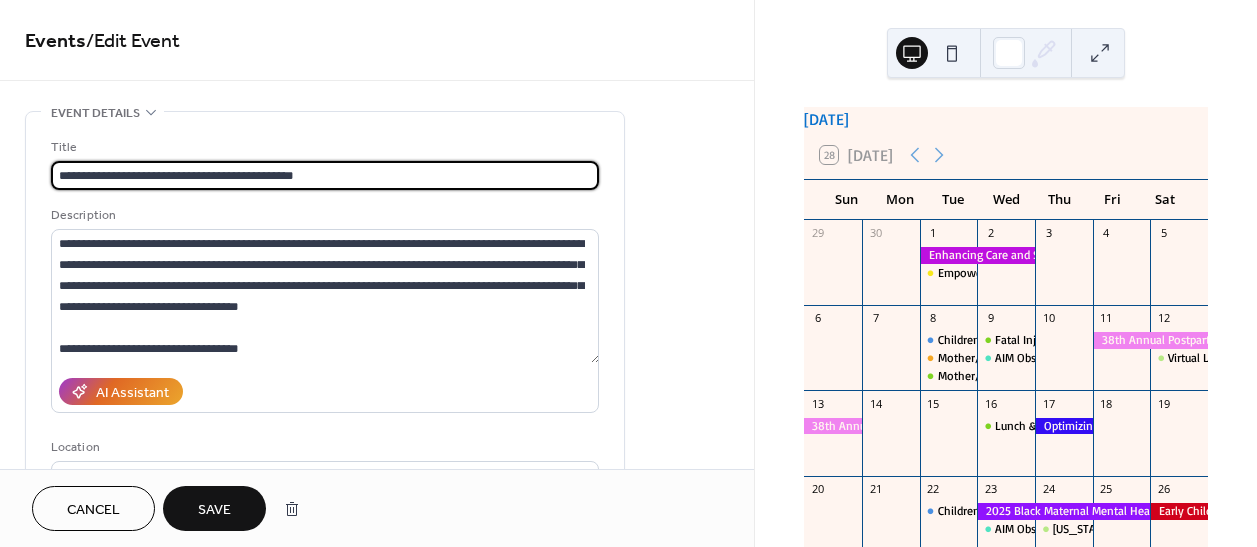 click on "**********" at bounding box center (325, 365) 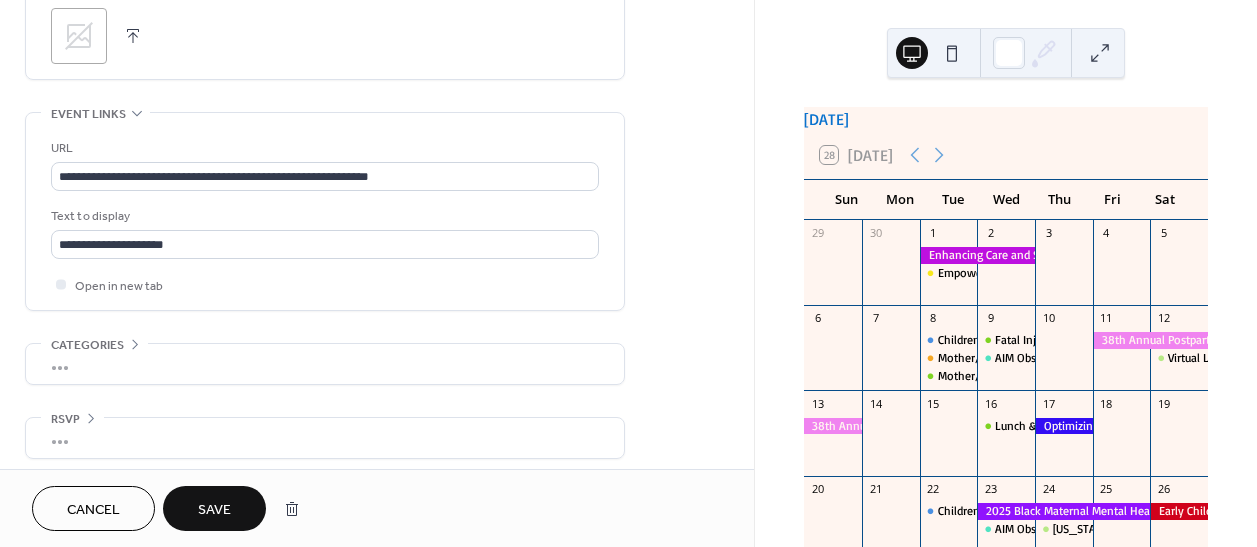 scroll, scrollTop: 1013, scrollLeft: 0, axis: vertical 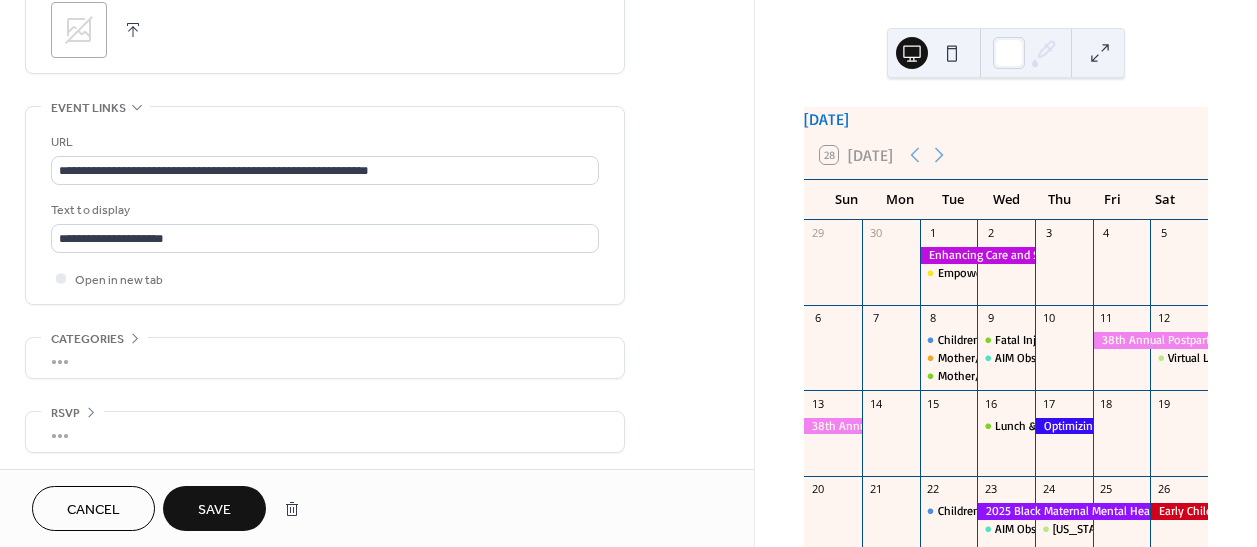 type on "**********" 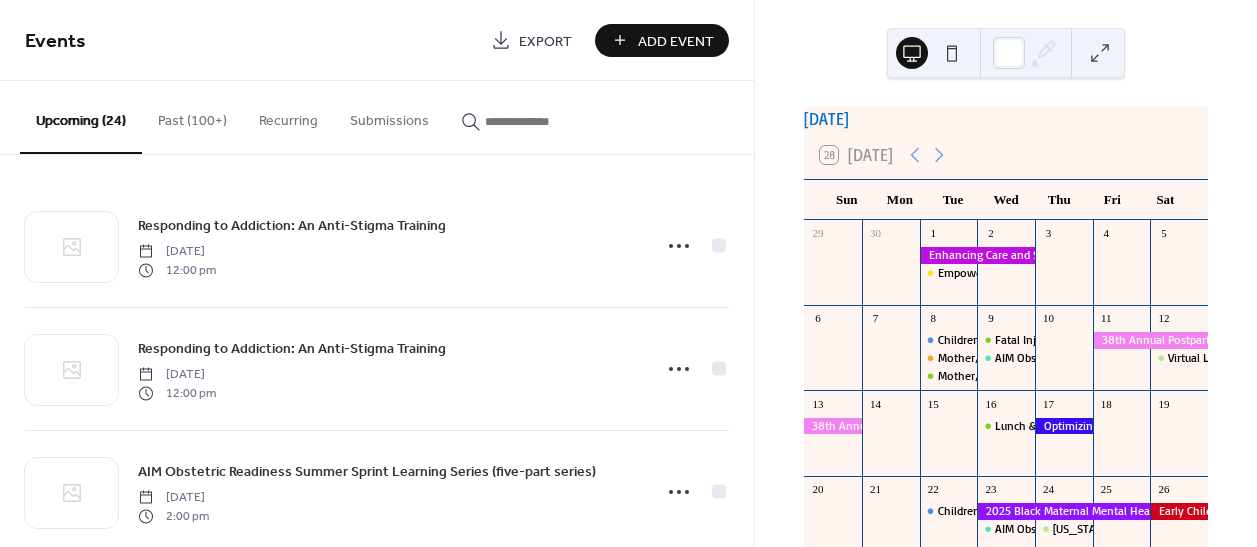 scroll, scrollTop: 0, scrollLeft: 0, axis: both 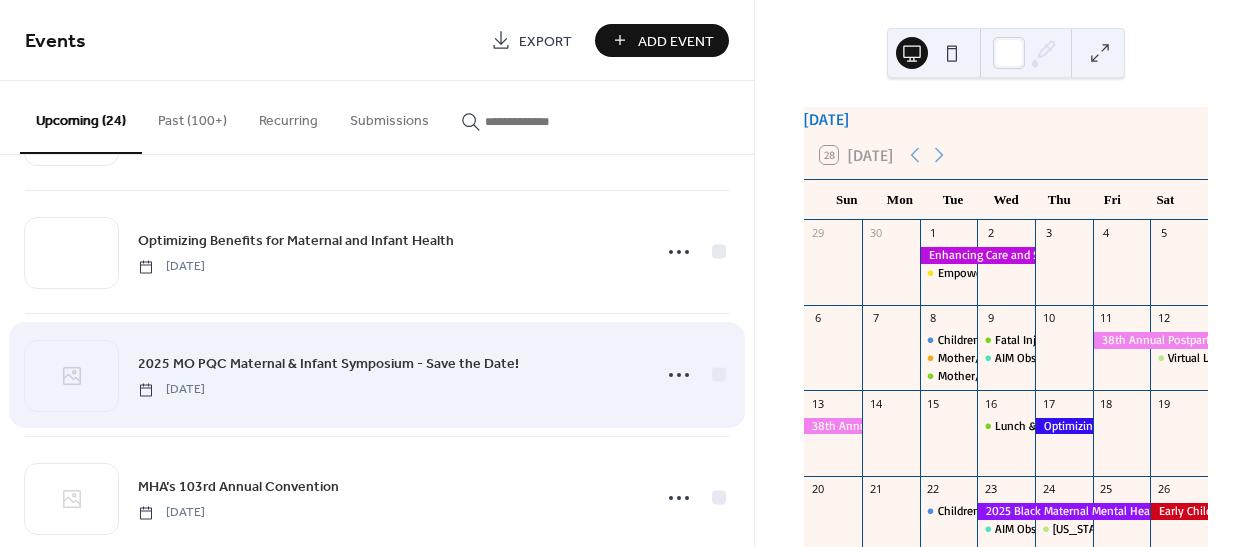 click on "2025 MO PQC Maternal & Infant Symposium - Save the Date!" at bounding box center (328, 364) 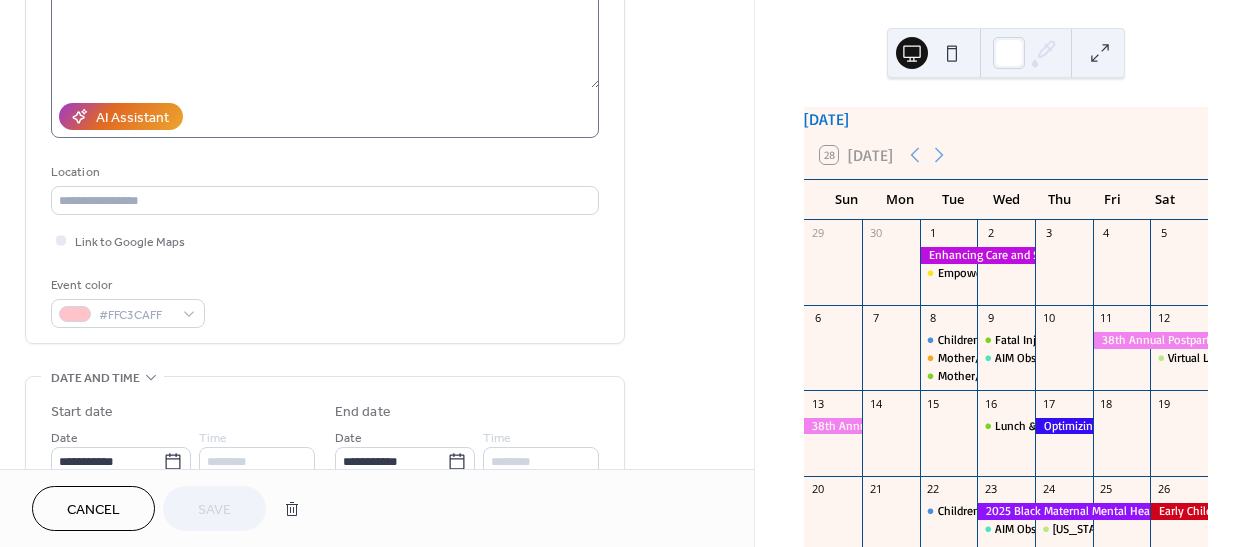 scroll, scrollTop: 272, scrollLeft: 0, axis: vertical 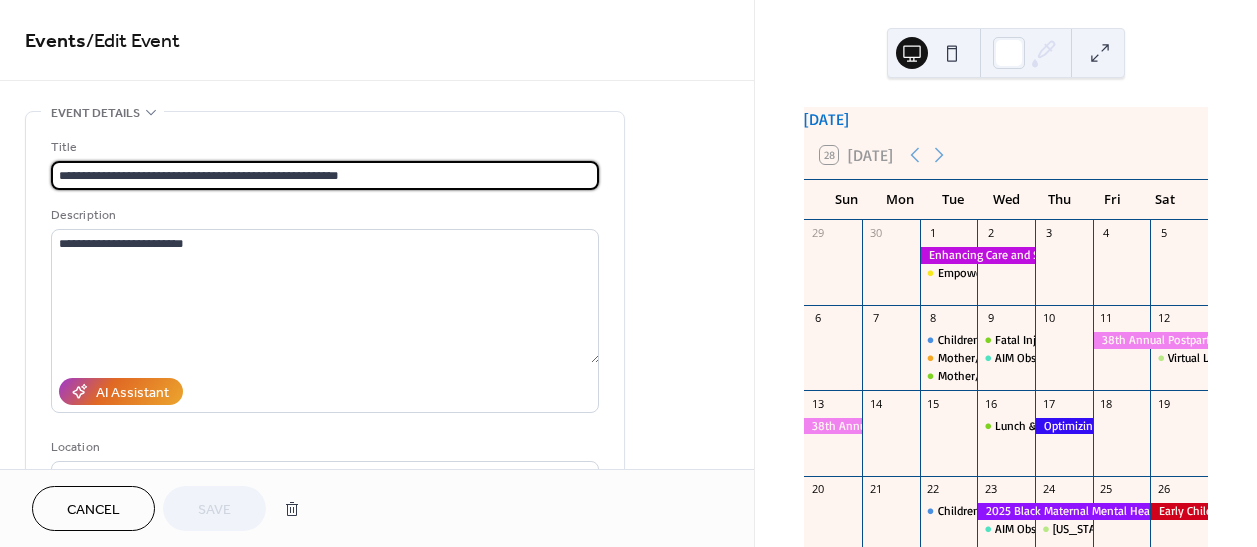 drag, startPoint x: 395, startPoint y: 167, endPoint x: -22, endPoint y: 166, distance: 417.0012 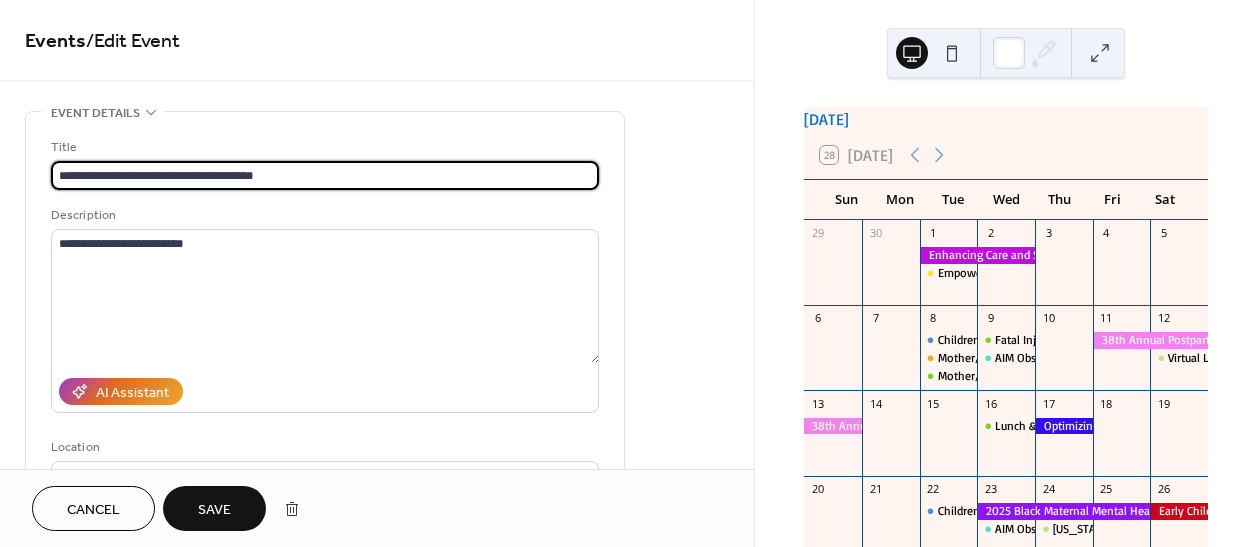 type on "**********" 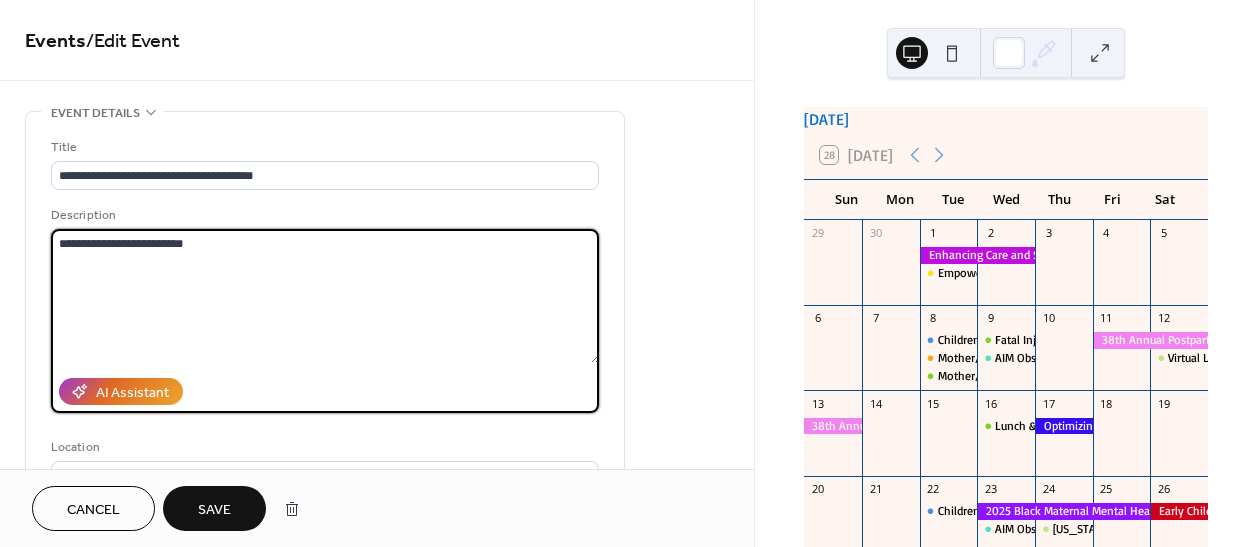 click on "**********" at bounding box center [325, 296] 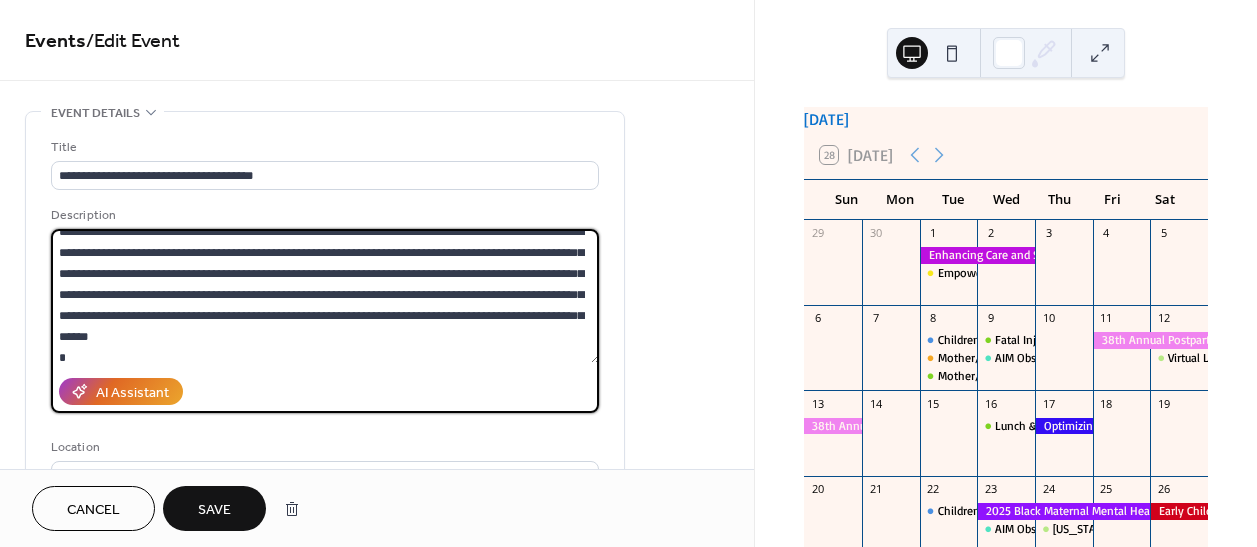 scroll, scrollTop: 0, scrollLeft: 0, axis: both 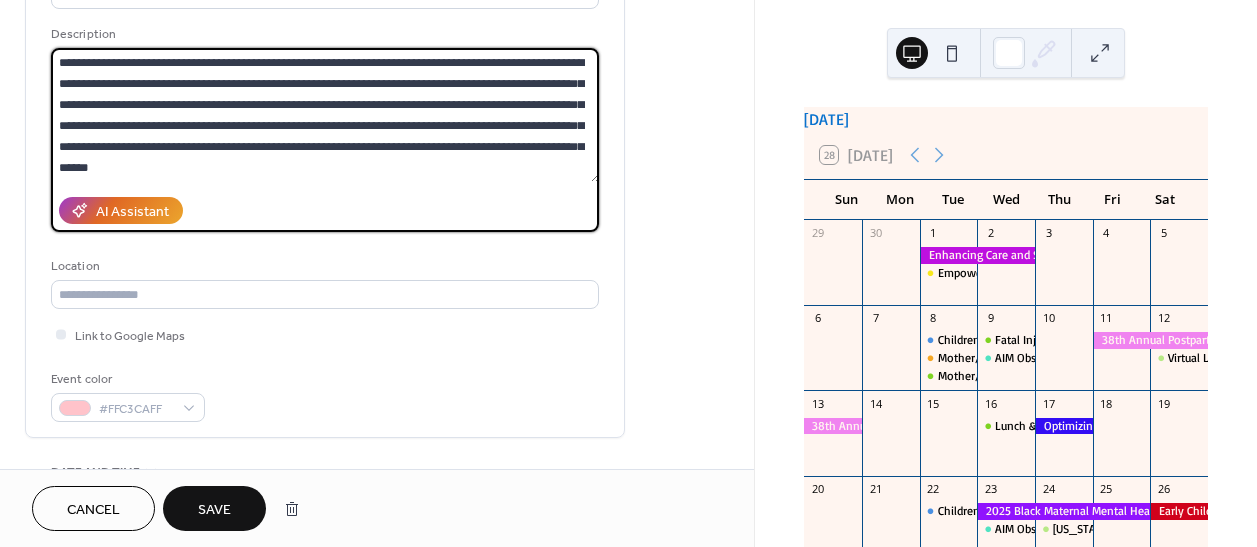 type on "**********" 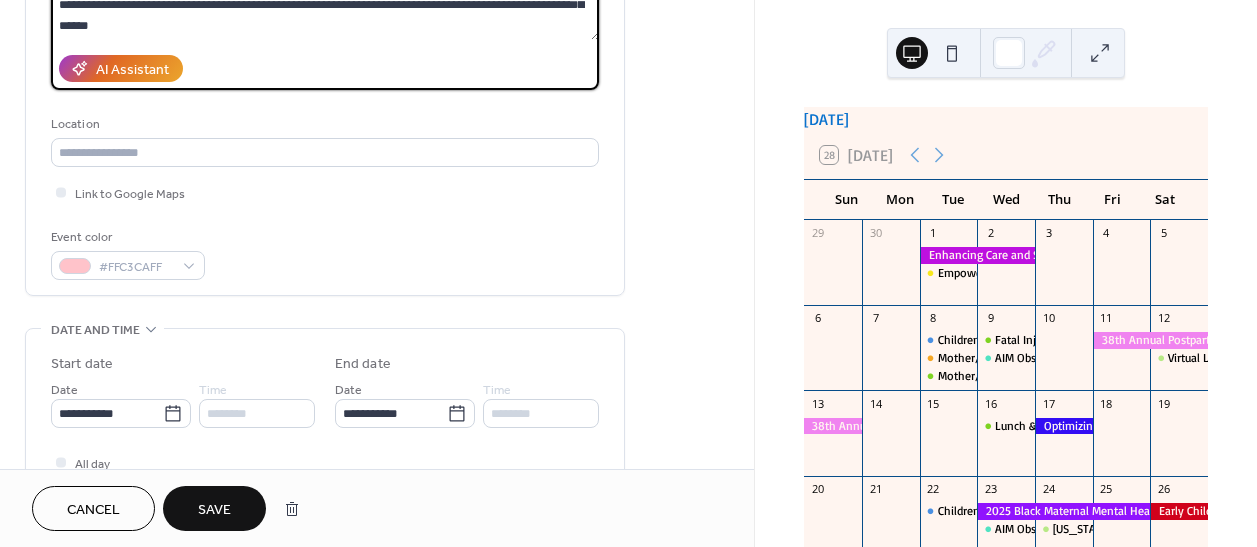 scroll, scrollTop: 363, scrollLeft: 0, axis: vertical 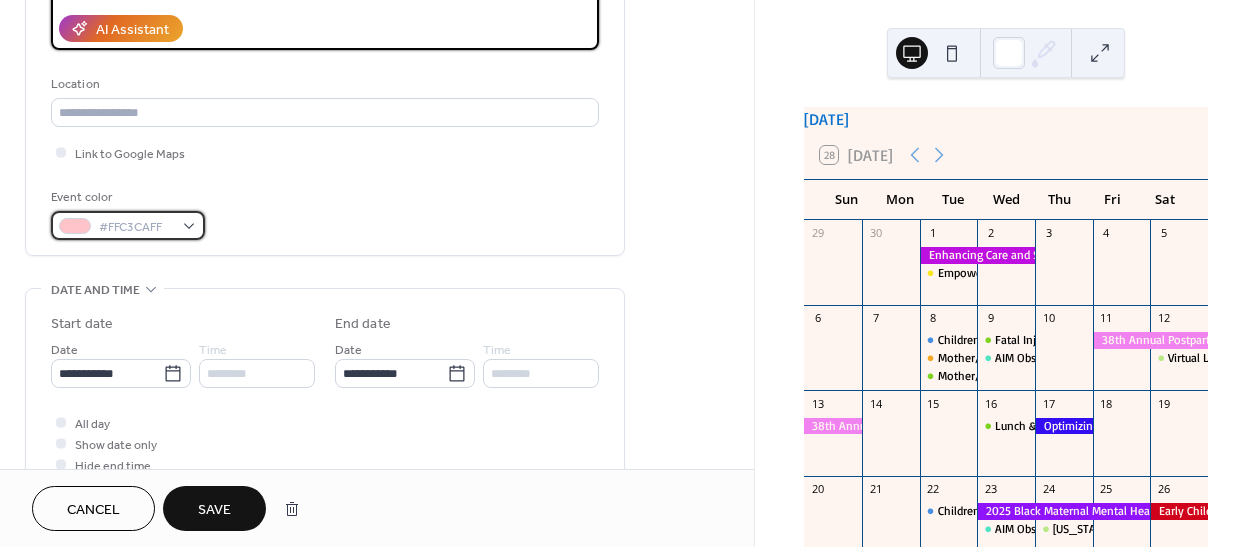 click on "#FFC3CAFF" at bounding box center [136, 227] 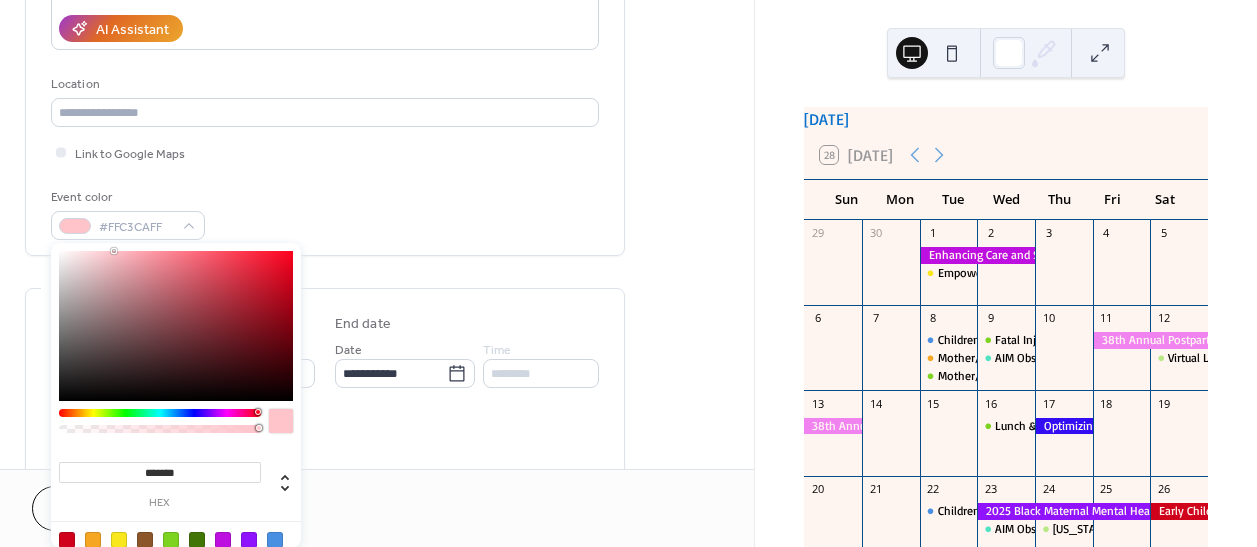 click at bounding box center (223, 540) 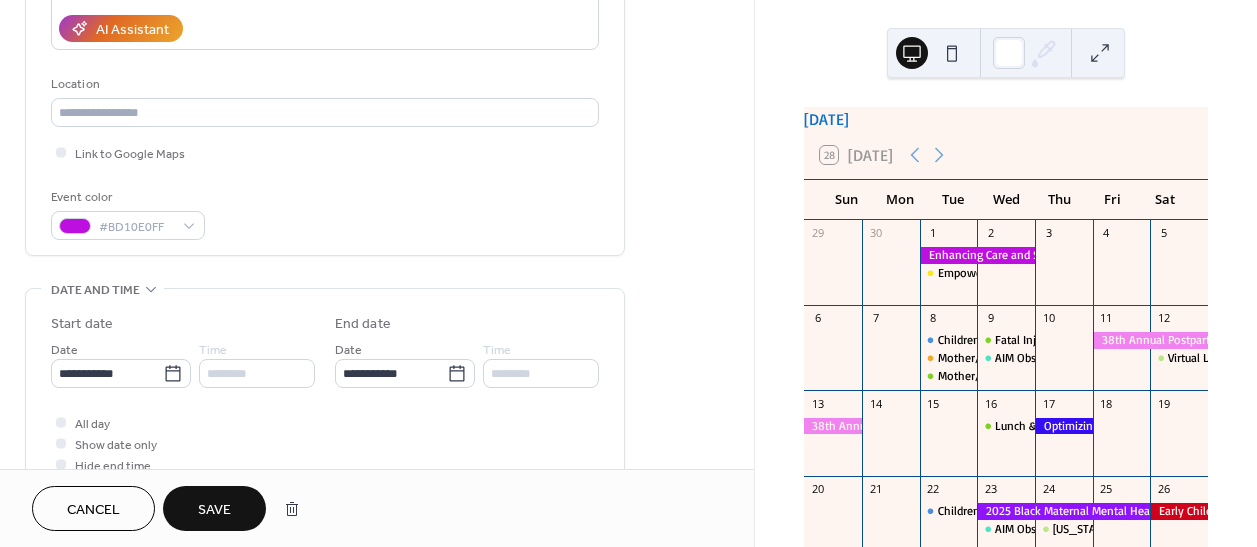 click on "**********" at bounding box center (325, 2) 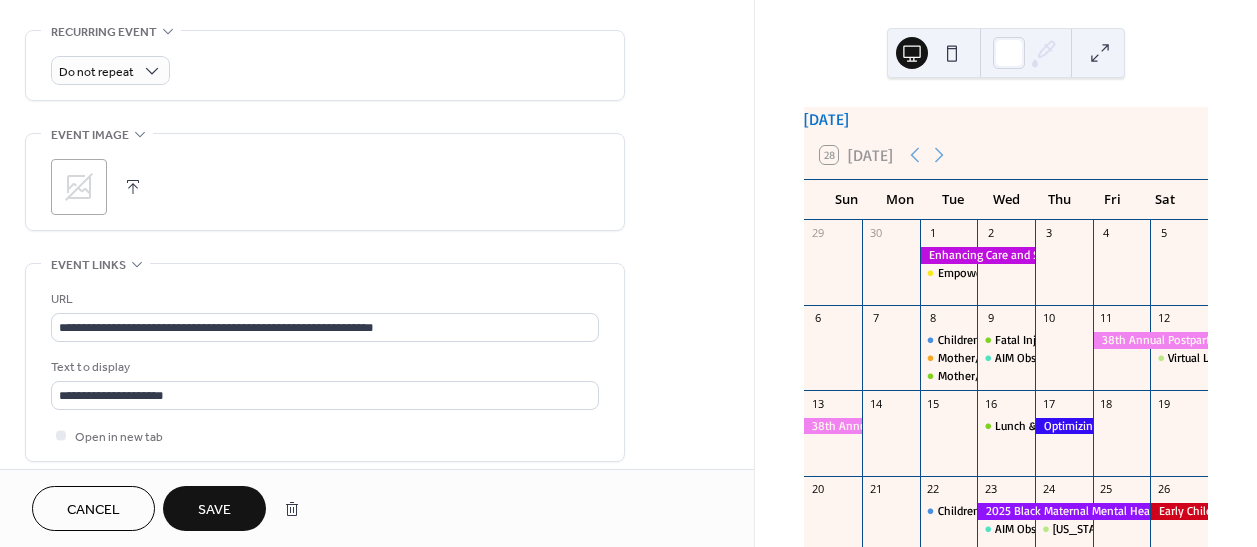 scroll, scrollTop: 1000, scrollLeft: 0, axis: vertical 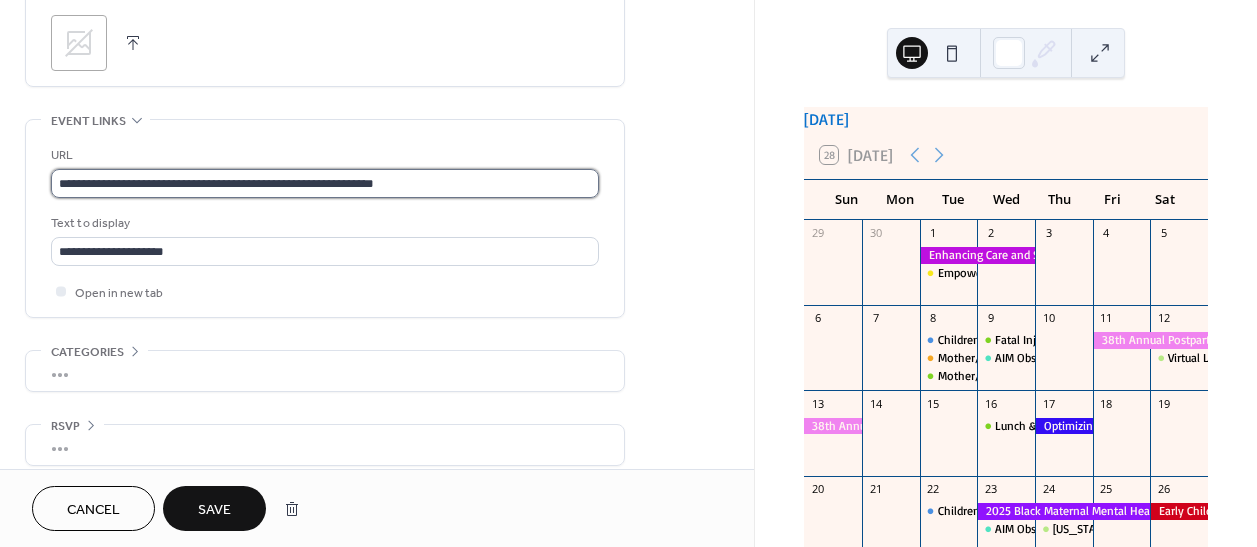 click on "**********" at bounding box center [325, 183] 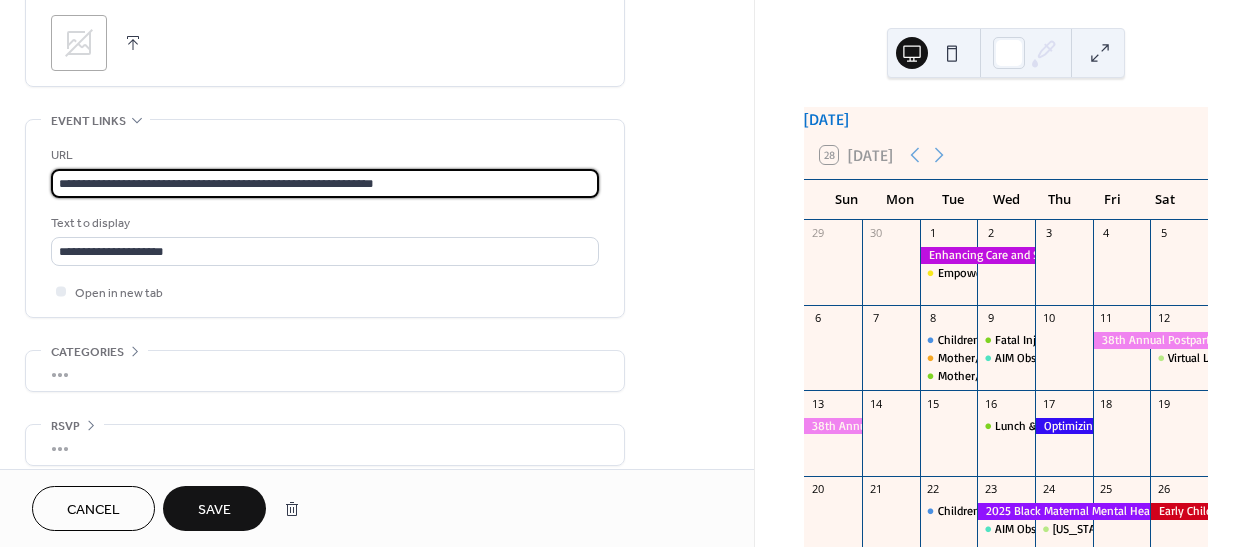 click on "**********" at bounding box center [325, 183] 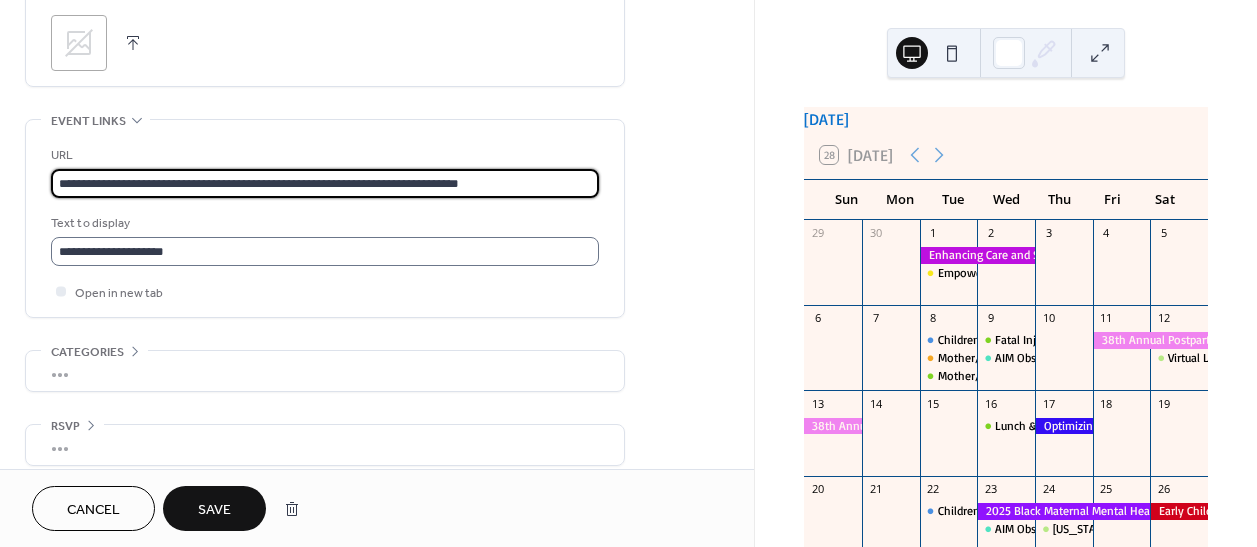type on "**********" 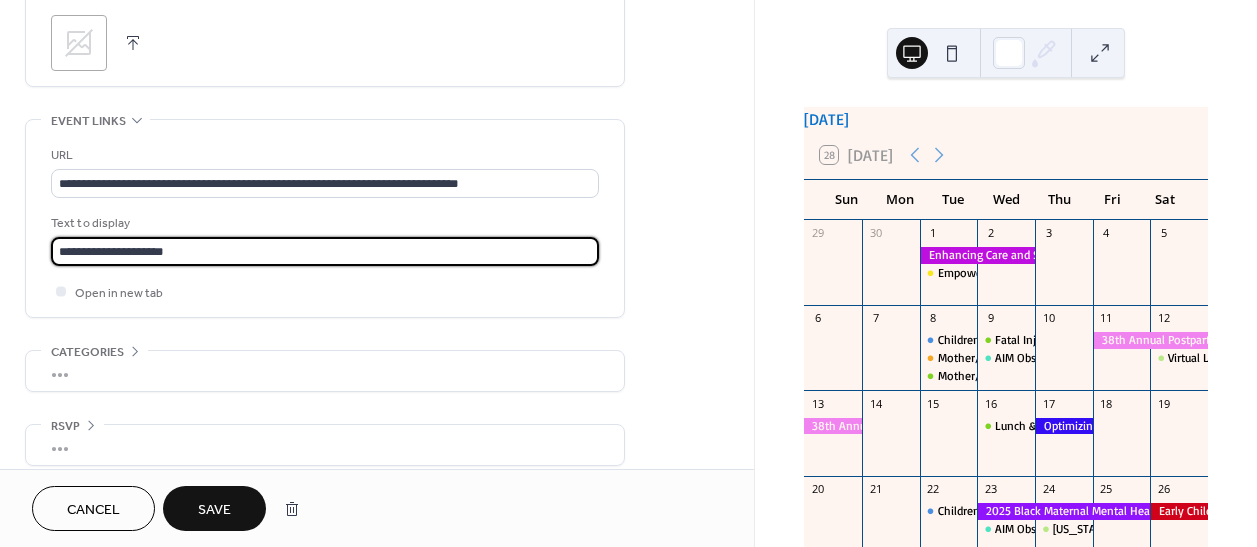 drag, startPoint x: 130, startPoint y: 246, endPoint x: 18, endPoint y: 246, distance: 112 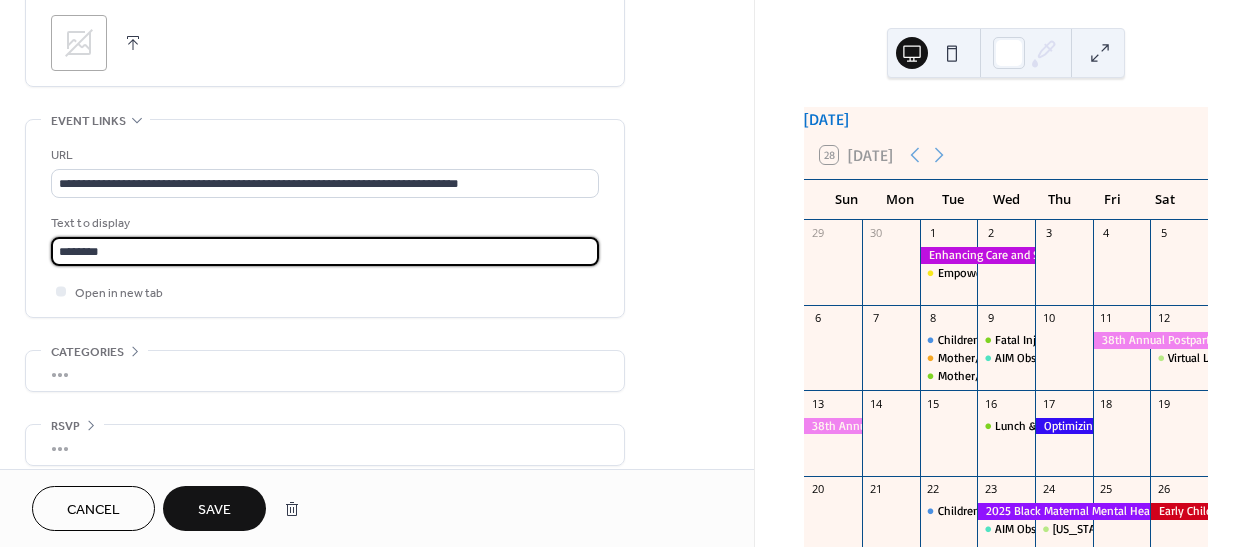 click on "********" at bounding box center (325, 251) 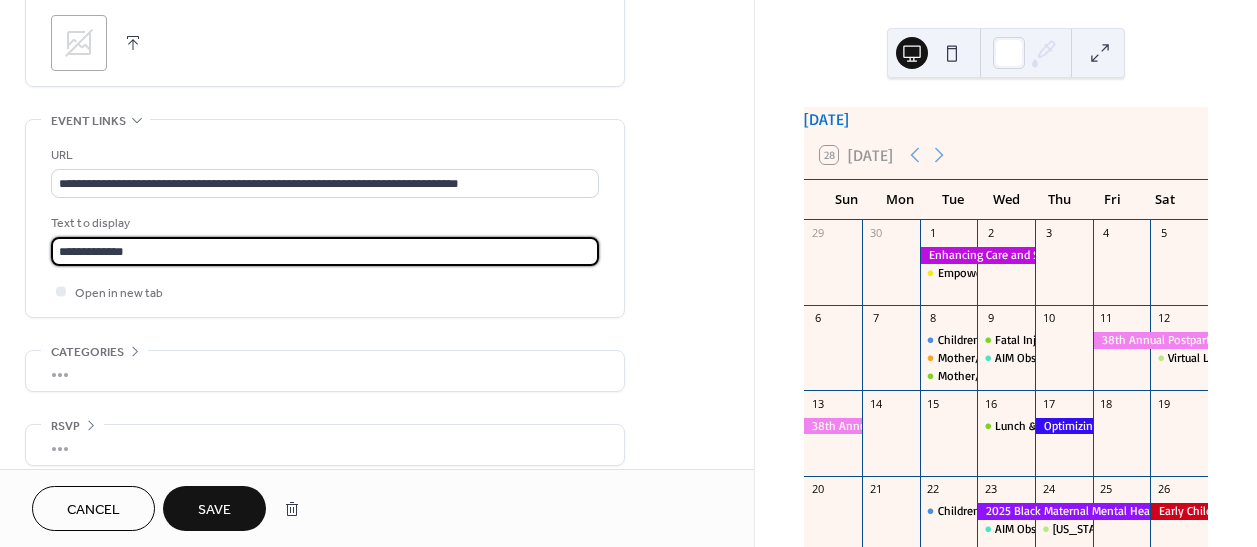 type on "**********" 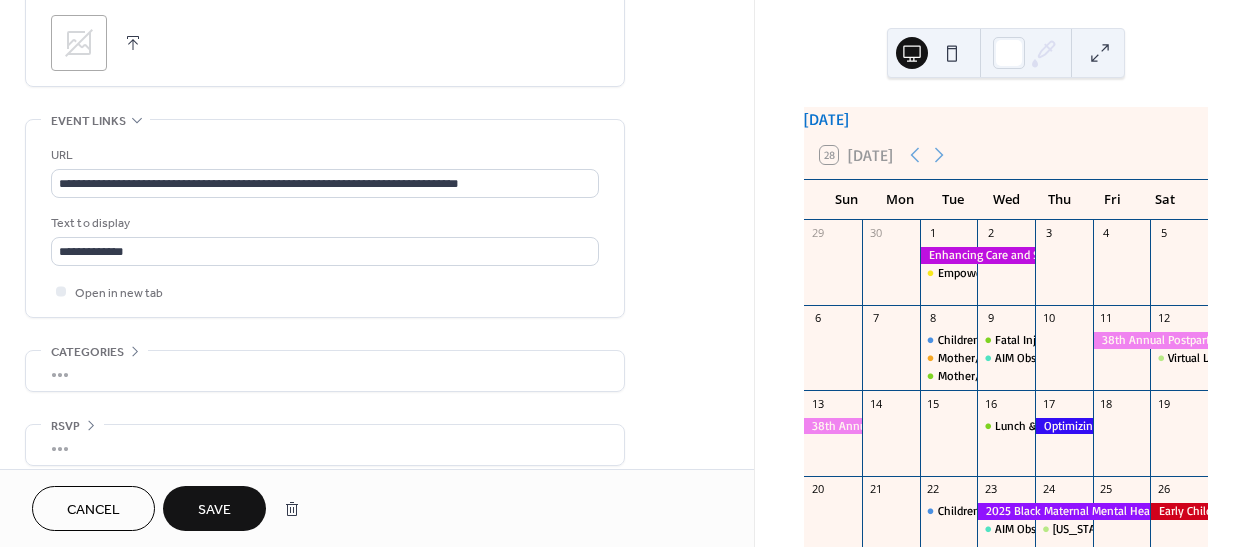 click on "Save" at bounding box center (214, 510) 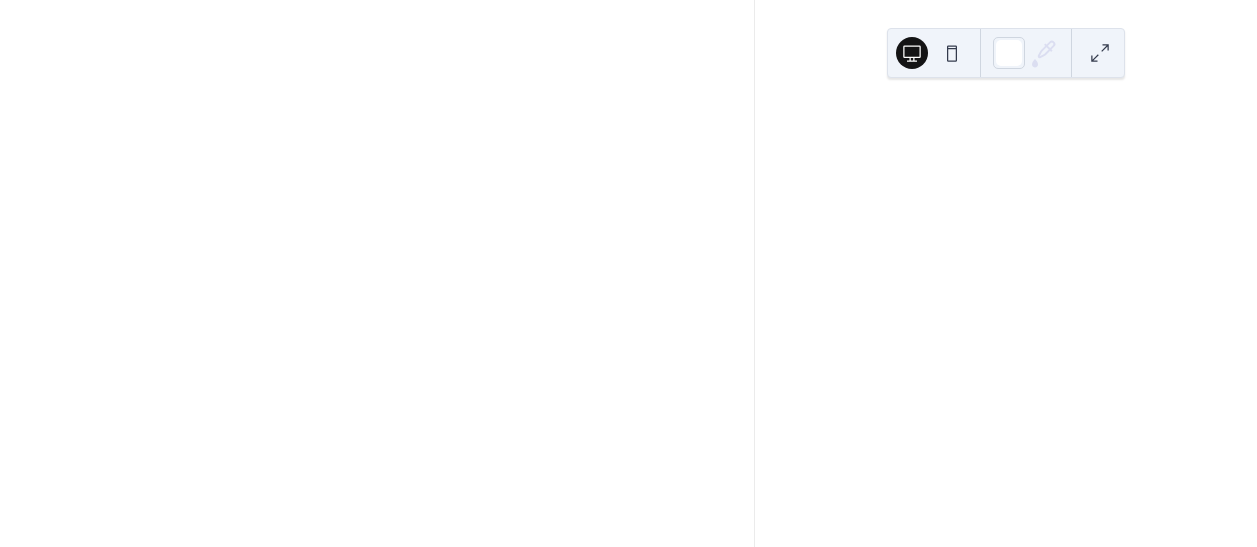 scroll, scrollTop: 0, scrollLeft: 0, axis: both 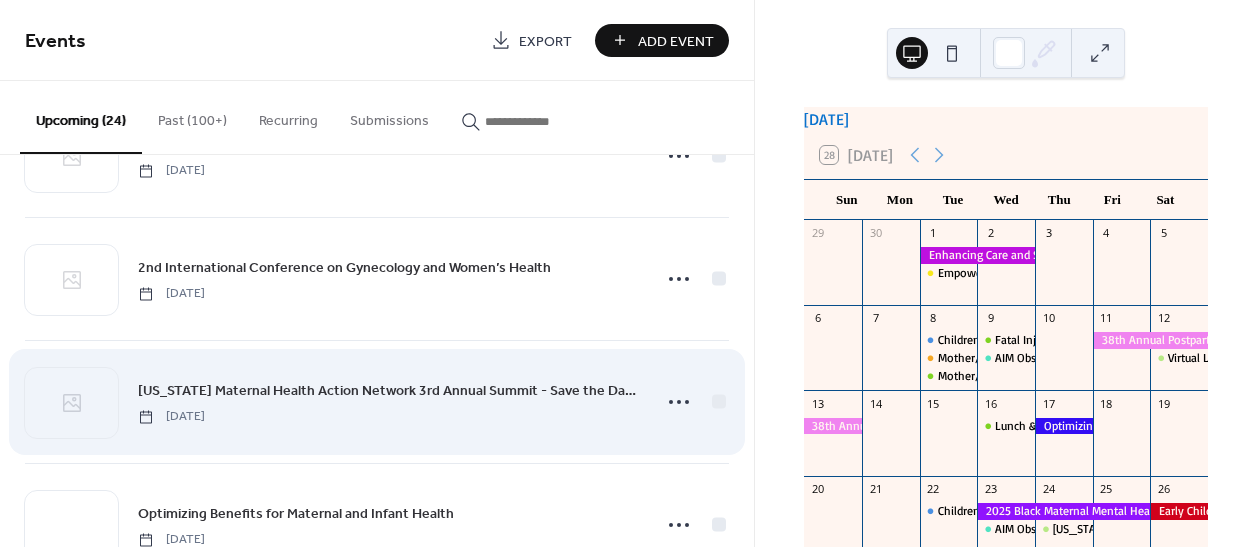 click on "Missouri Maternal Health Action Network 3rd Annual Summit - Save the Date!" at bounding box center [388, 391] 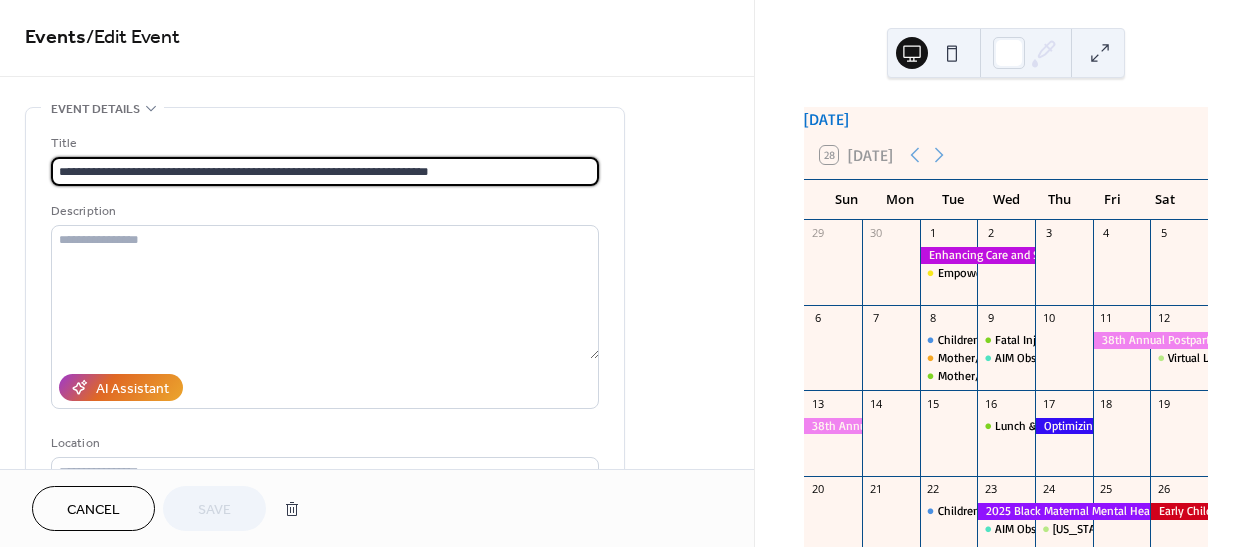 scroll, scrollTop: 0, scrollLeft: 0, axis: both 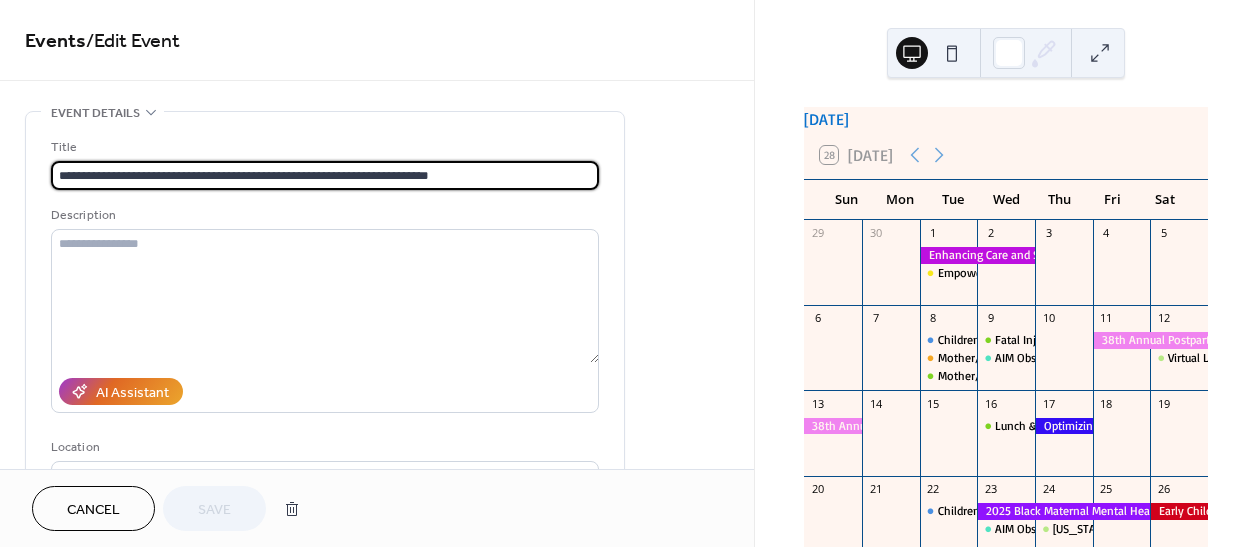 drag, startPoint x: 375, startPoint y: 171, endPoint x: 525, endPoint y: 178, distance: 150.16324 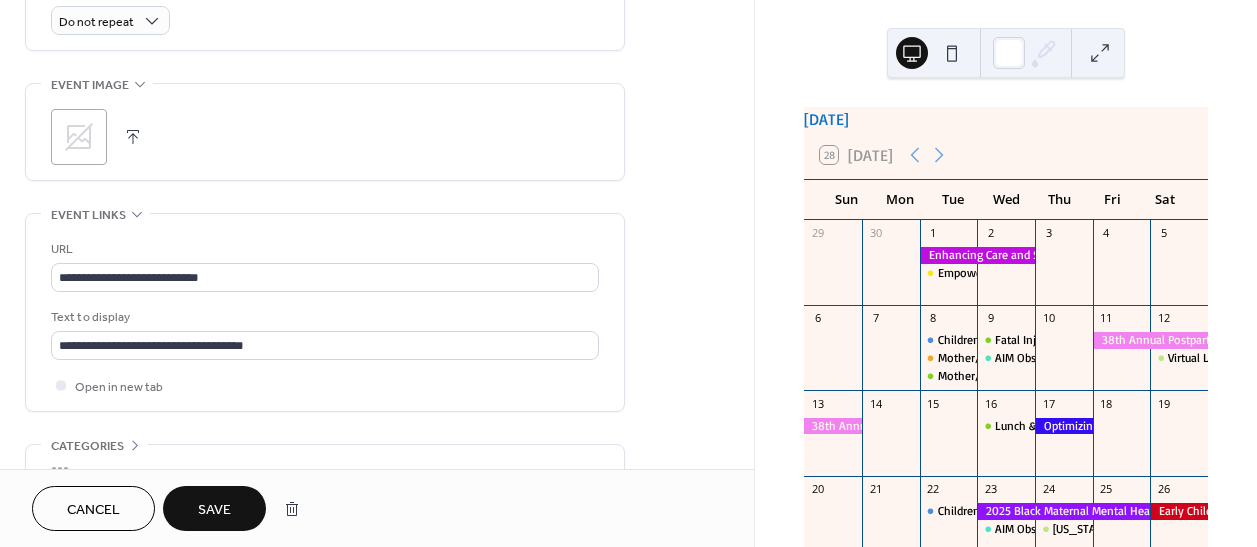 scroll, scrollTop: 909, scrollLeft: 0, axis: vertical 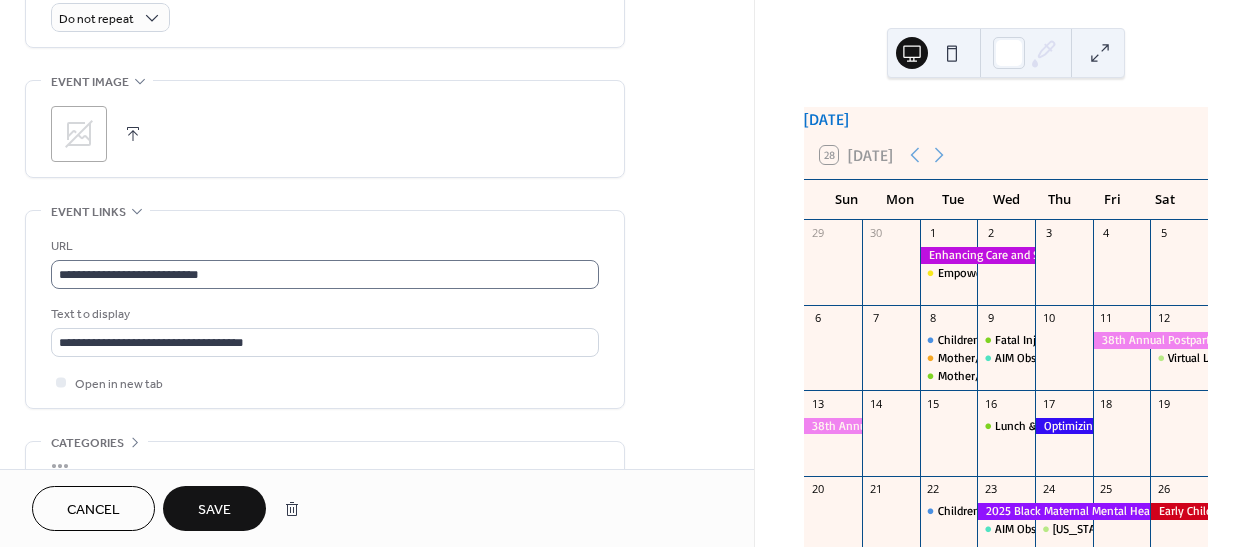 type on "**********" 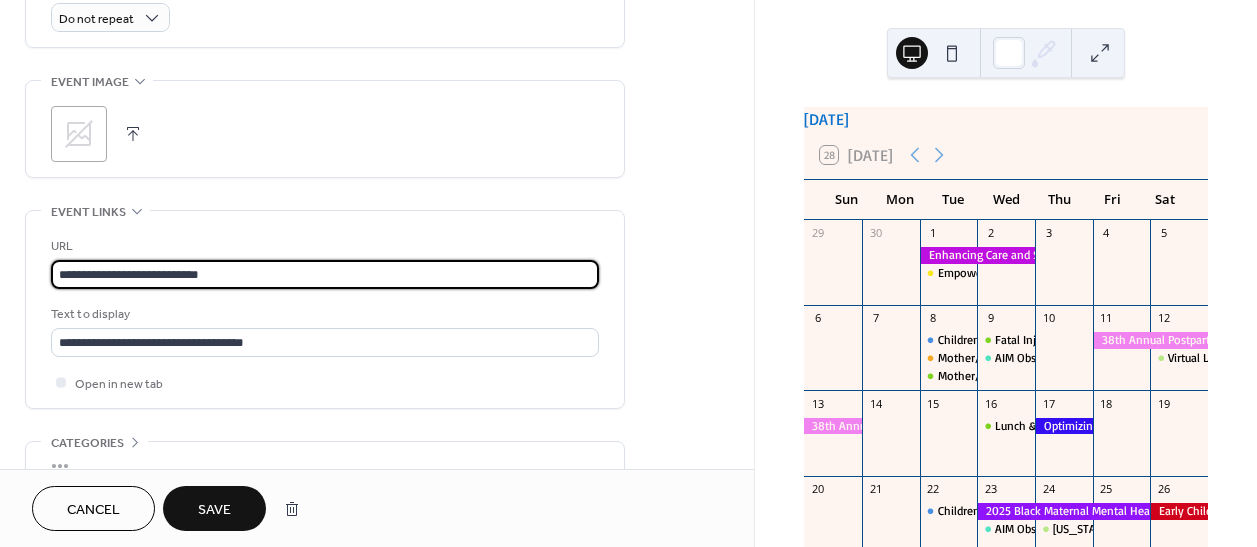 click on "**********" at bounding box center [325, 274] 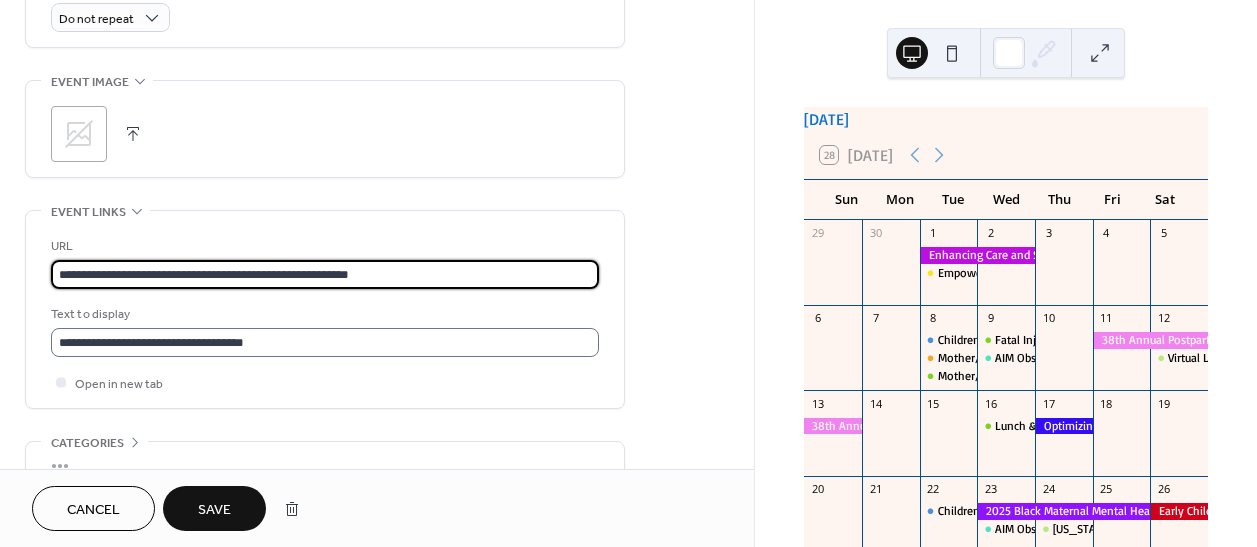 type on "**********" 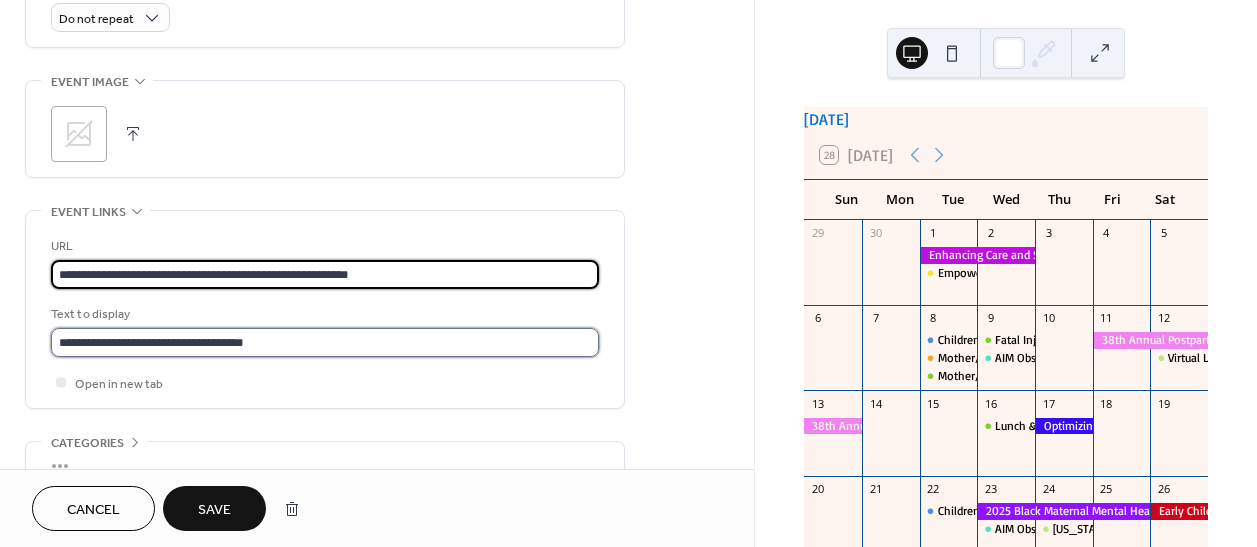 drag, startPoint x: 227, startPoint y: 342, endPoint x: 244, endPoint y: 342, distance: 17 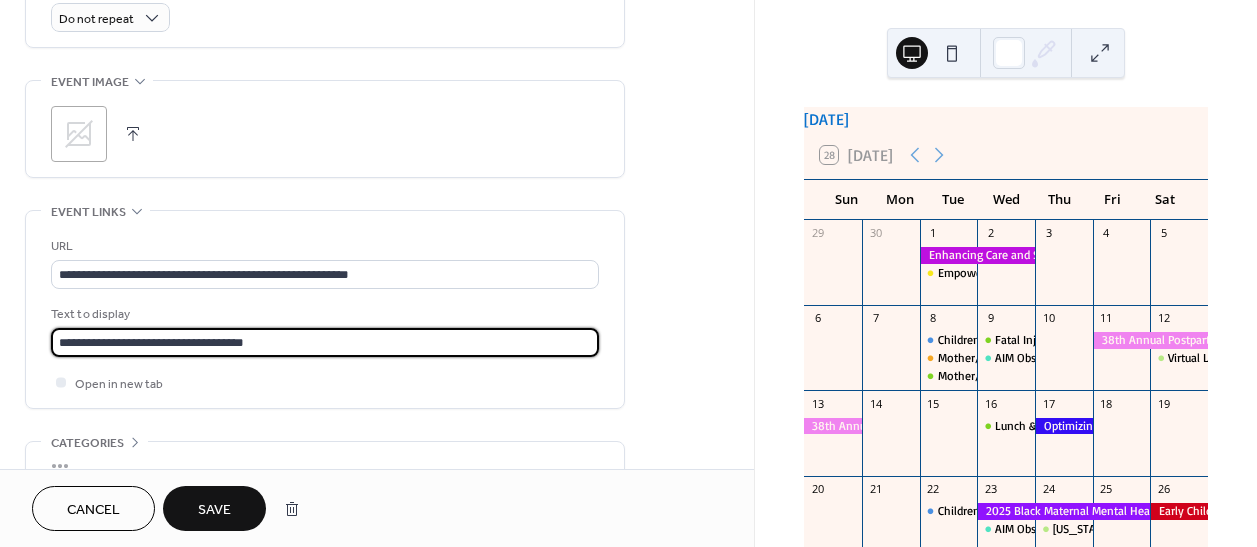 drag, startPoint x: 306, startPoint y: 343, endPoint x: 37, endPoint y: 335, distance: 269.11893 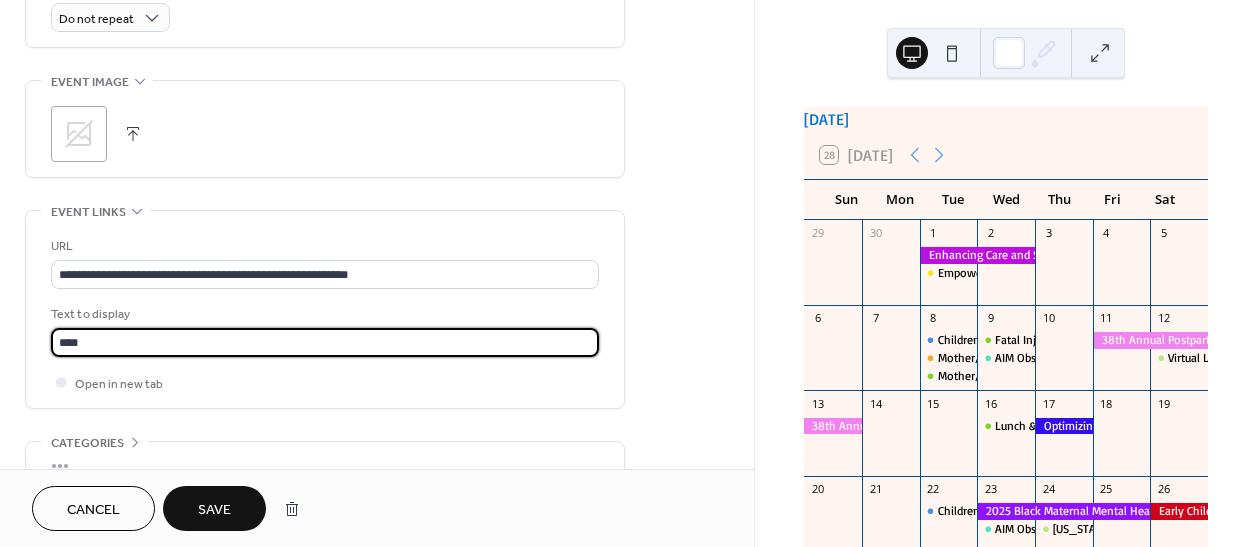type on "**********" 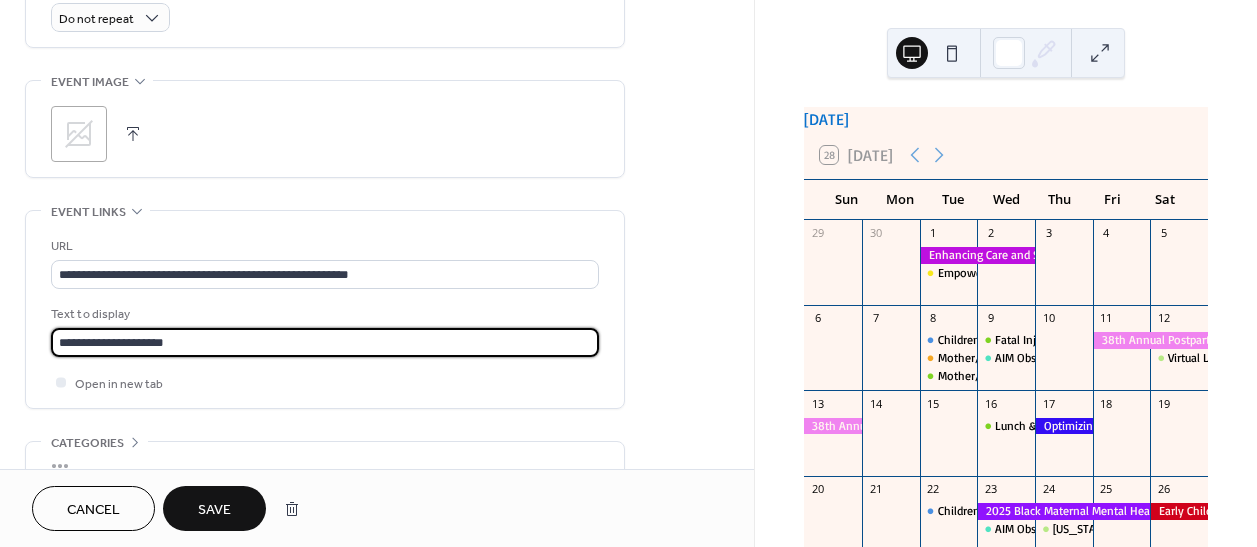 click on "Save" at bounding box center (214, 510) 